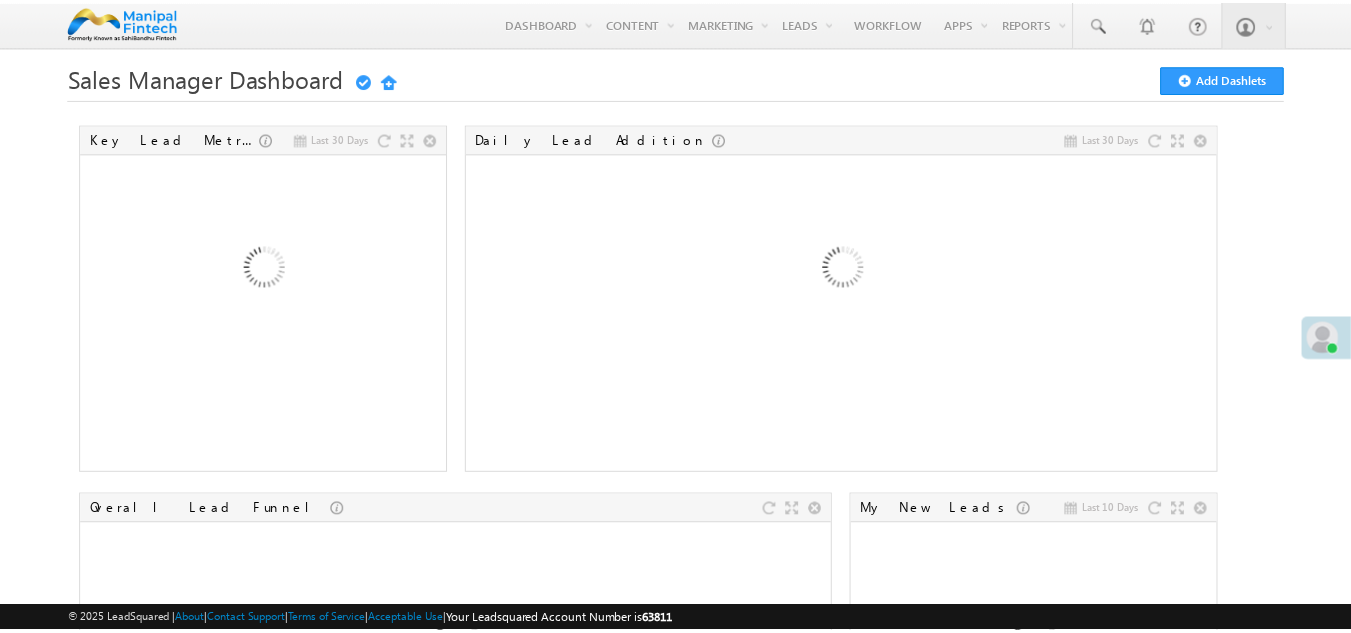 scroll, scrollTop: 0, scrollLeft: 0, axis: both 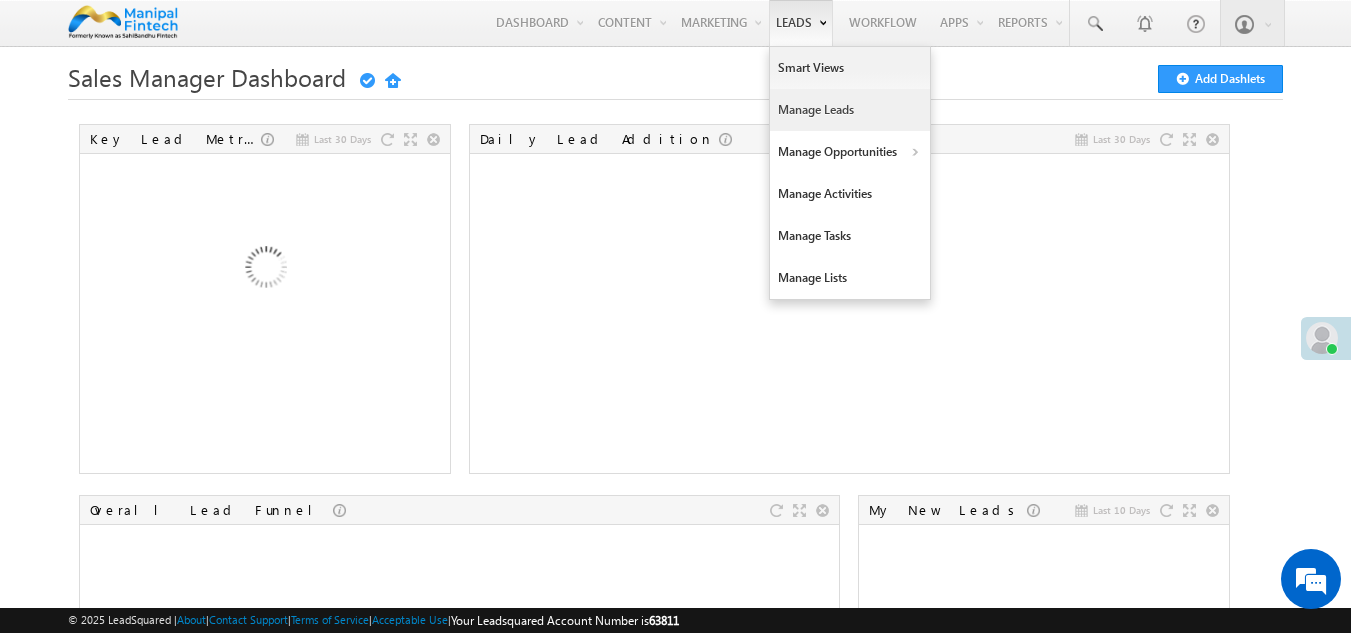 click on "Manage Leads" at bounding box center (850, 110) 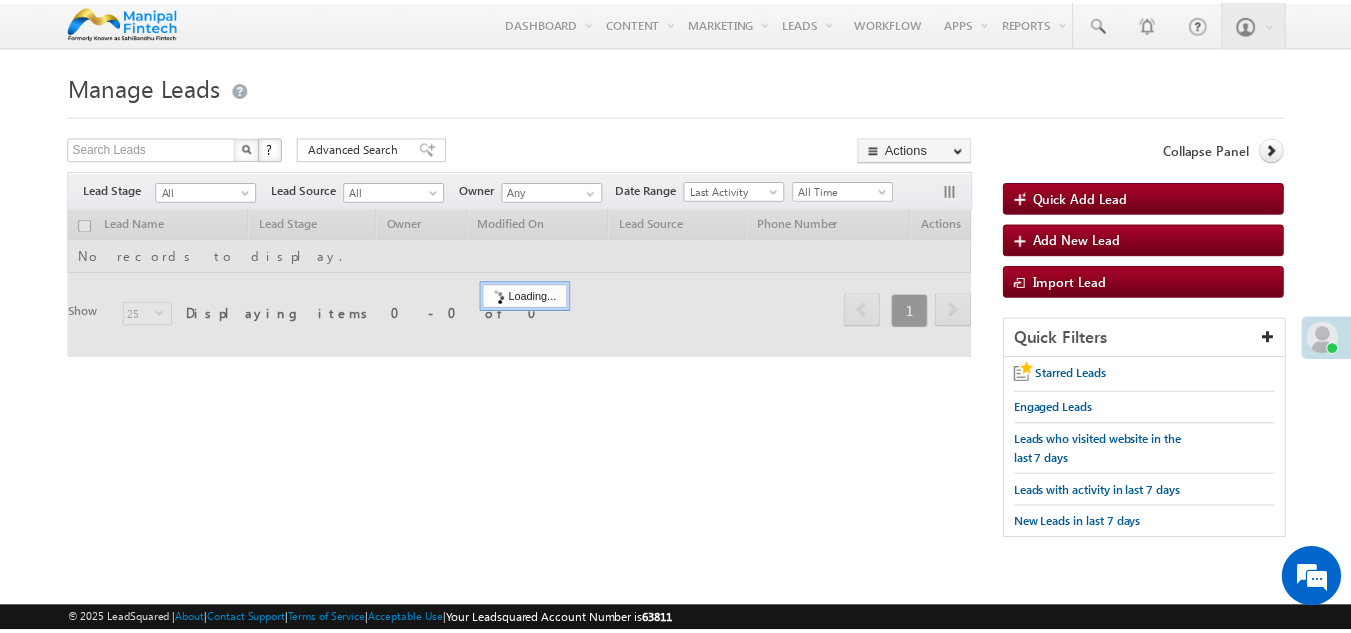 scroll, scrollTop: 0, scrollLeft: 0, axis: both 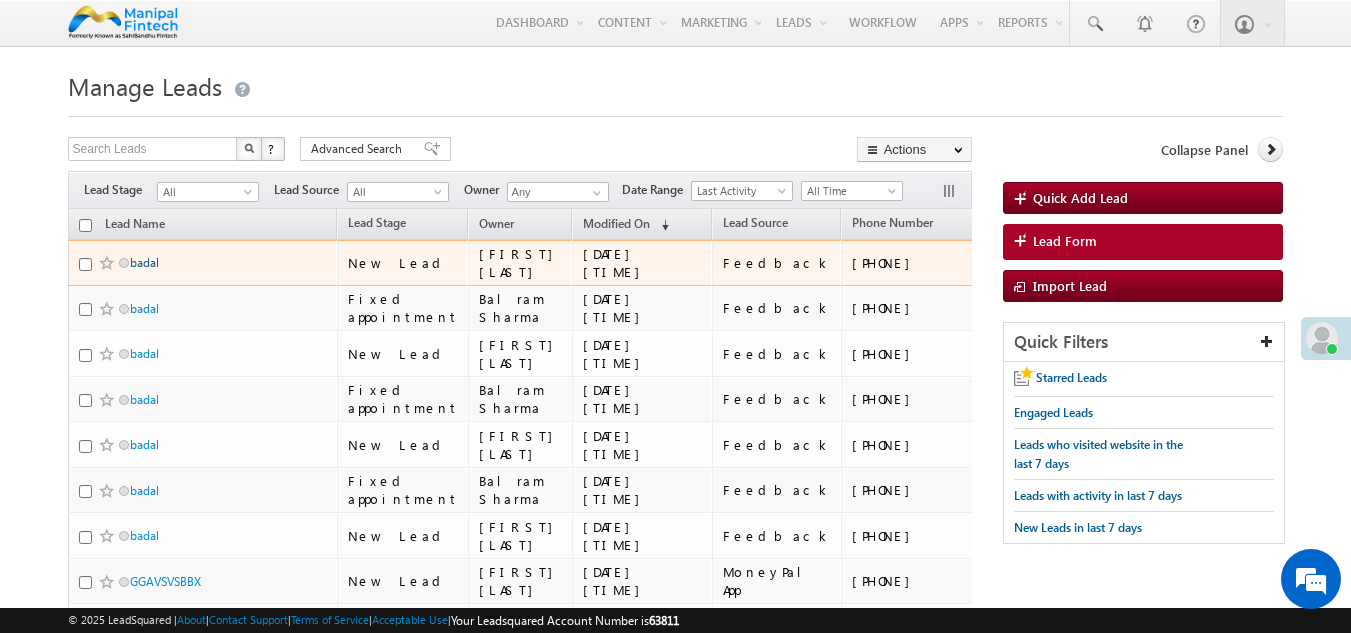 click on "badal" at bounding box center (144, 262) 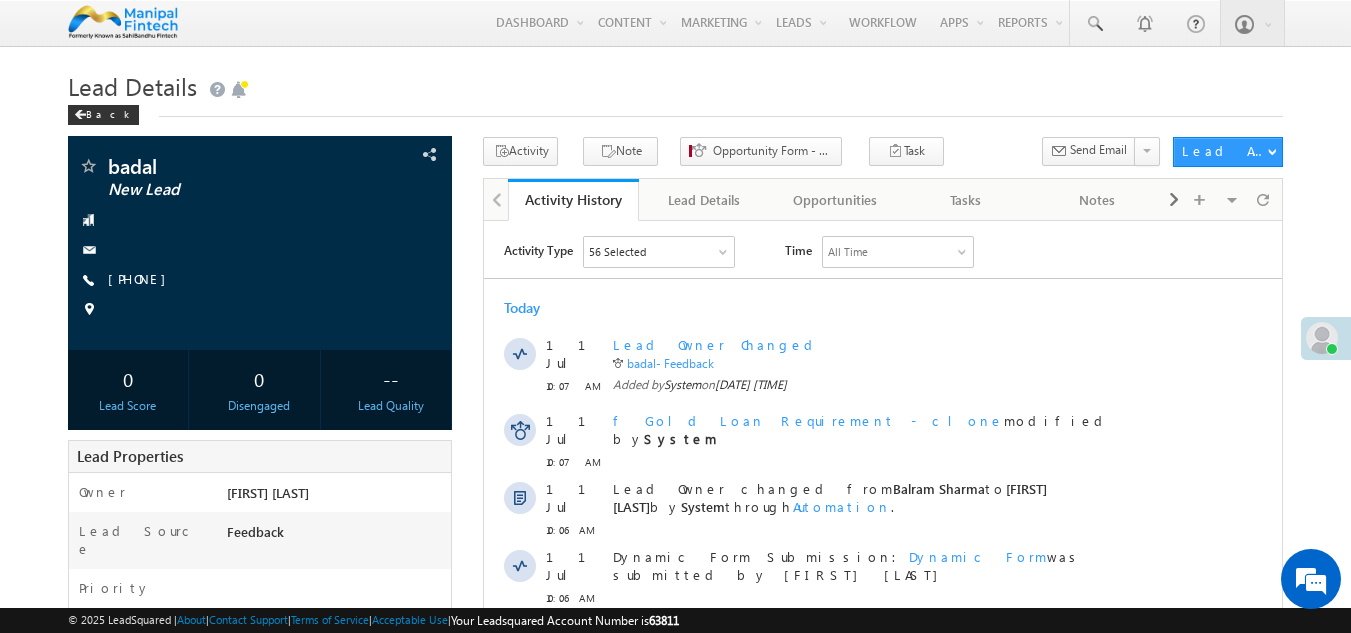 scroll, scrollTop: 0, scrollLeft: 0, axis: both 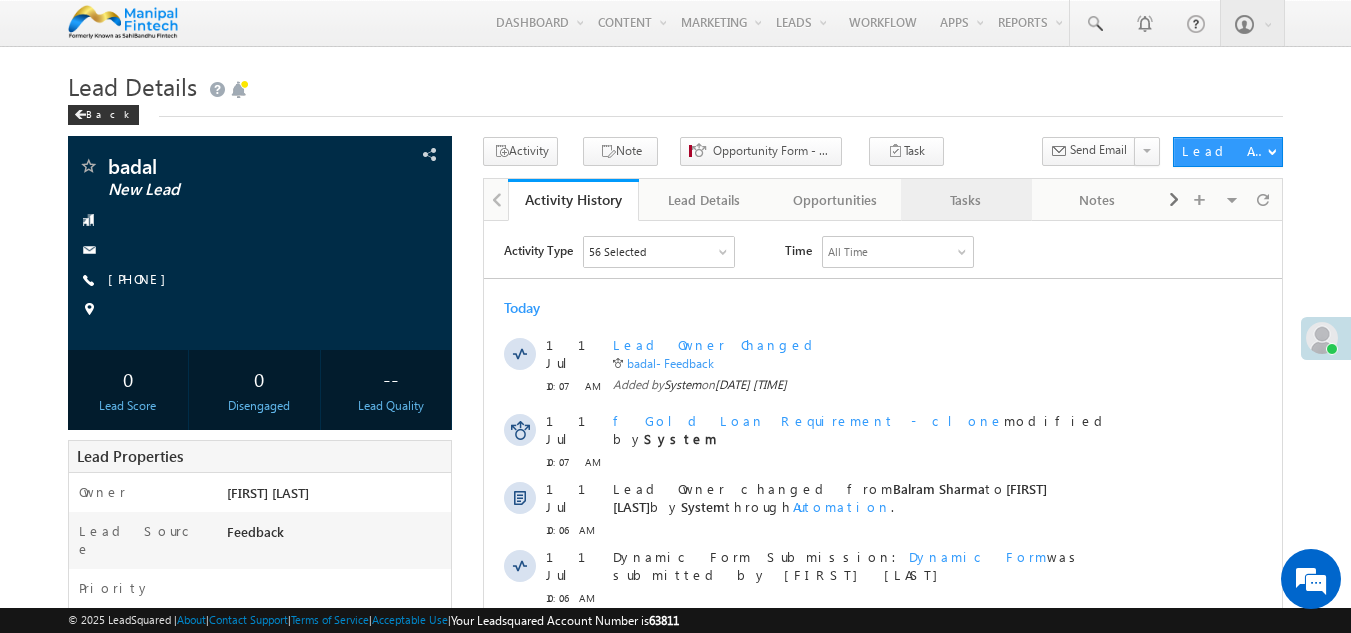 click on "Tasks" at bounding box center [965, 200] 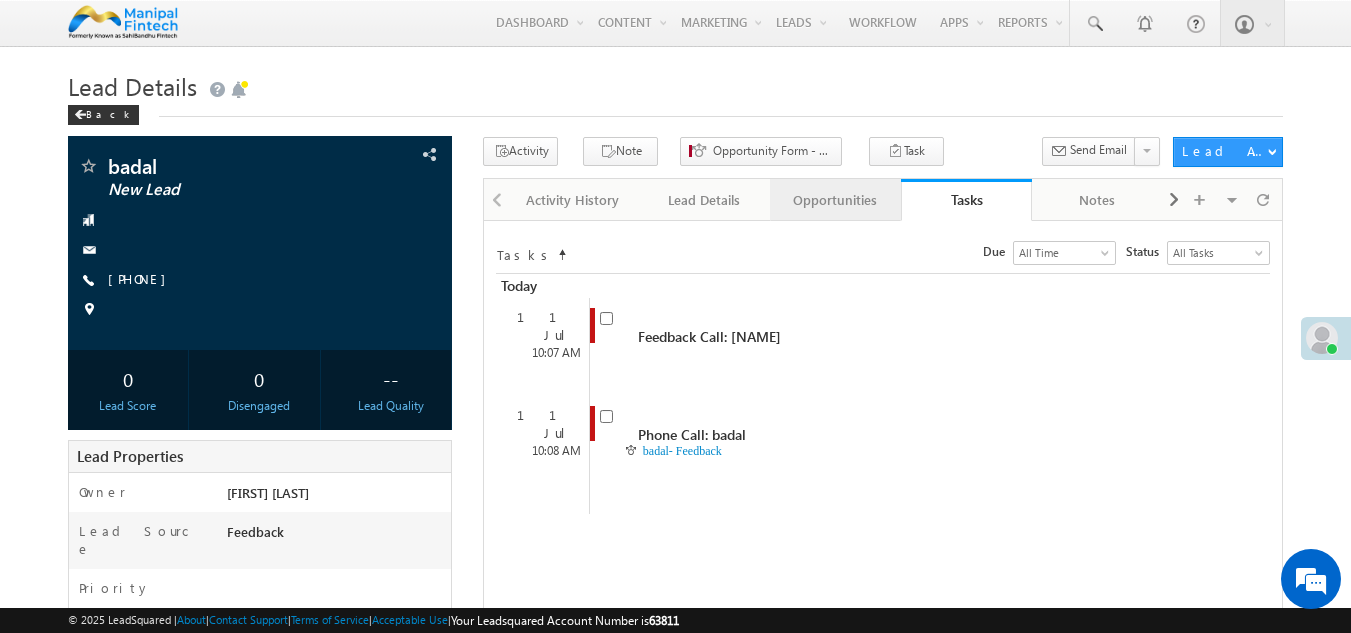 click on "Opportunities" at bounding box center [834, 200] 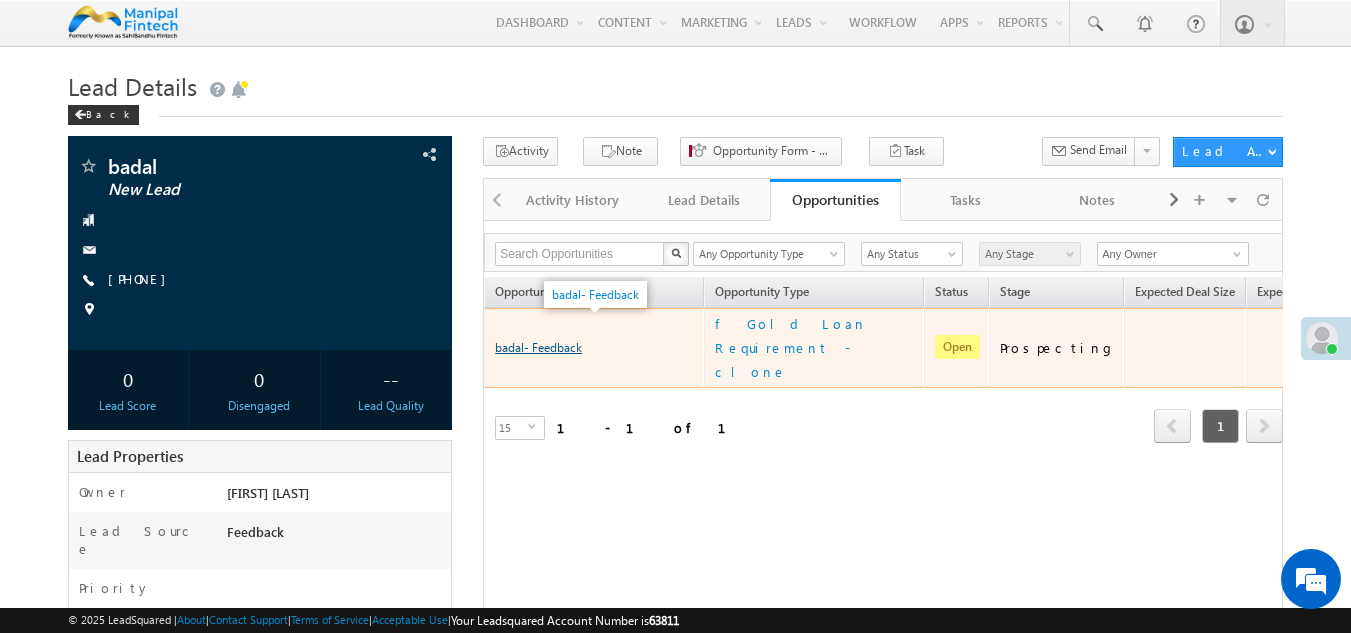 click on "badal- Feedback" at bounding box center (538, 347) 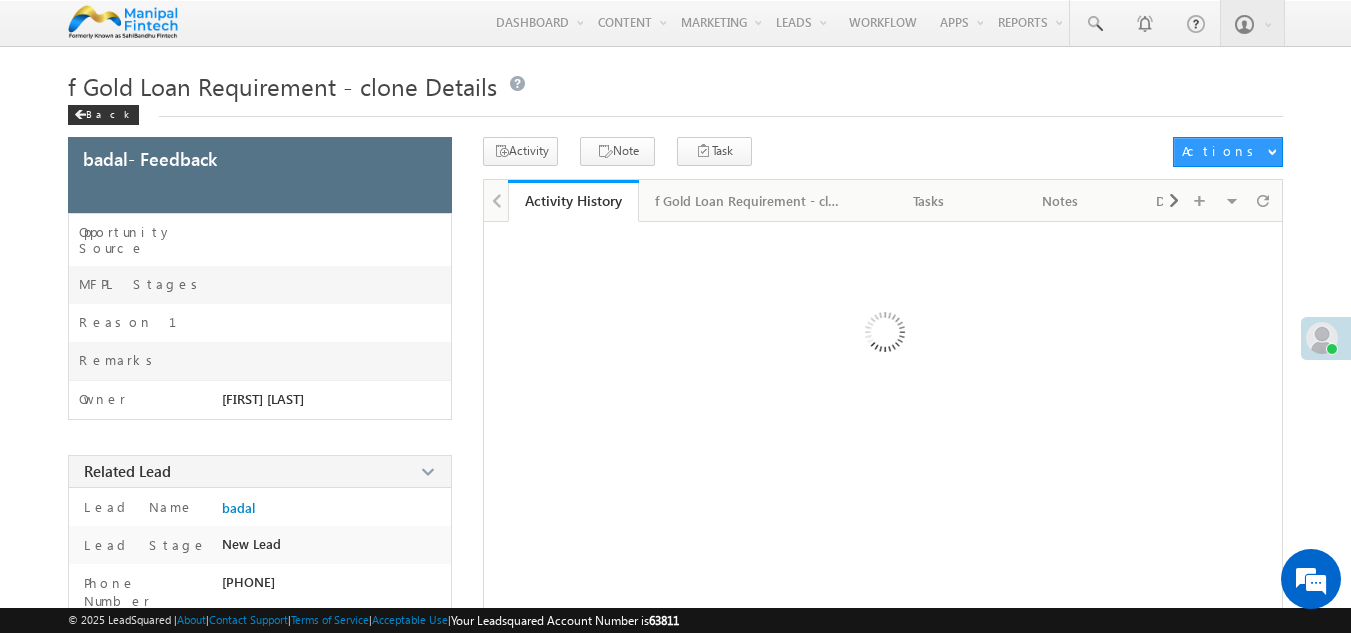 scroll, scrollTop: 0, scrollLeft: 0, axis: both 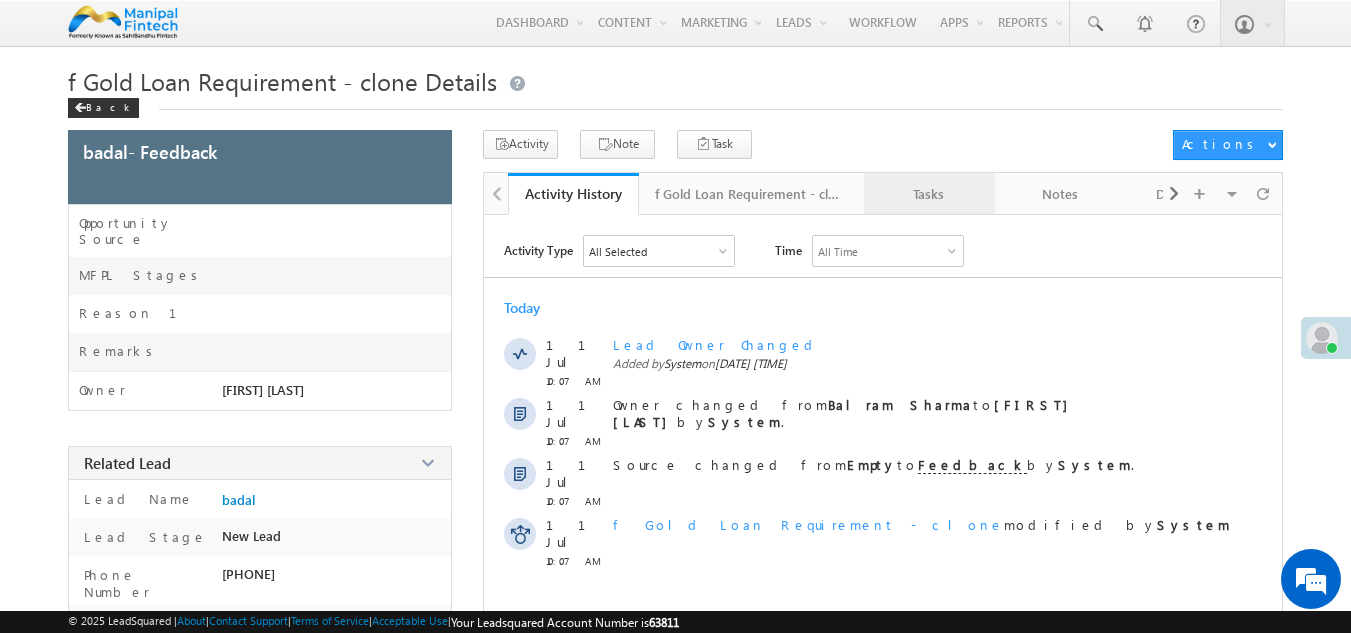 click on "Tasks" at bounding box center (929, 194) 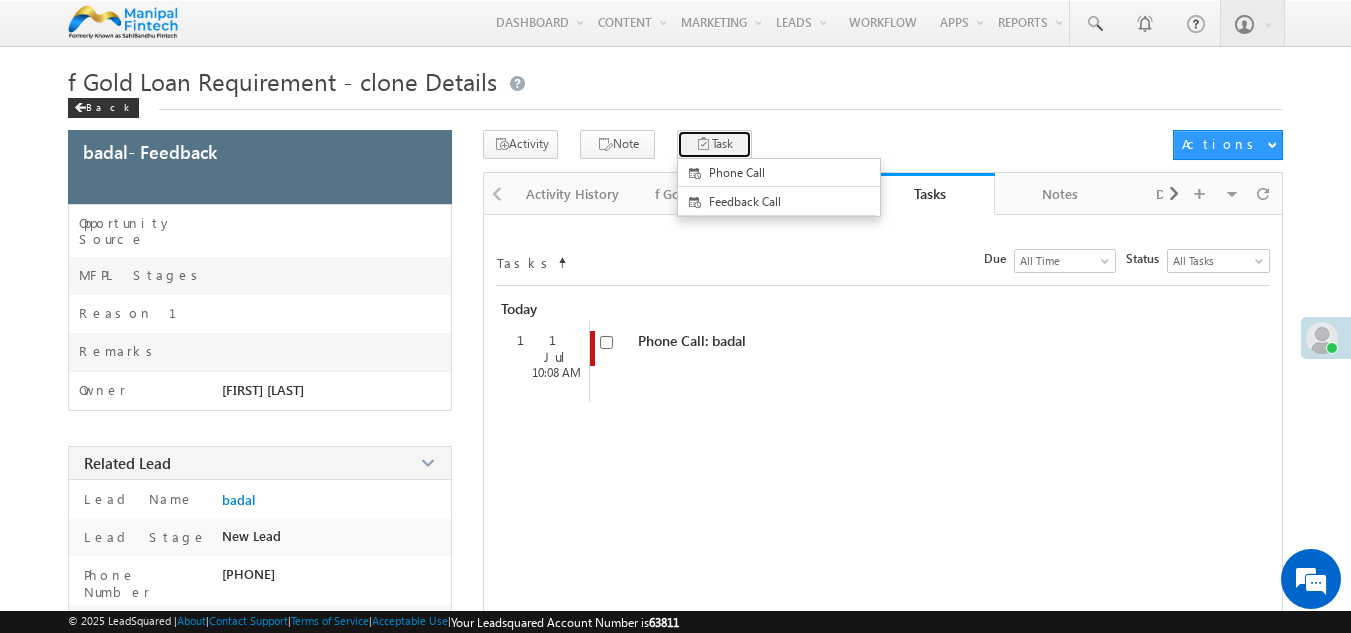 click on "Task" at bounding box center [714, 144] 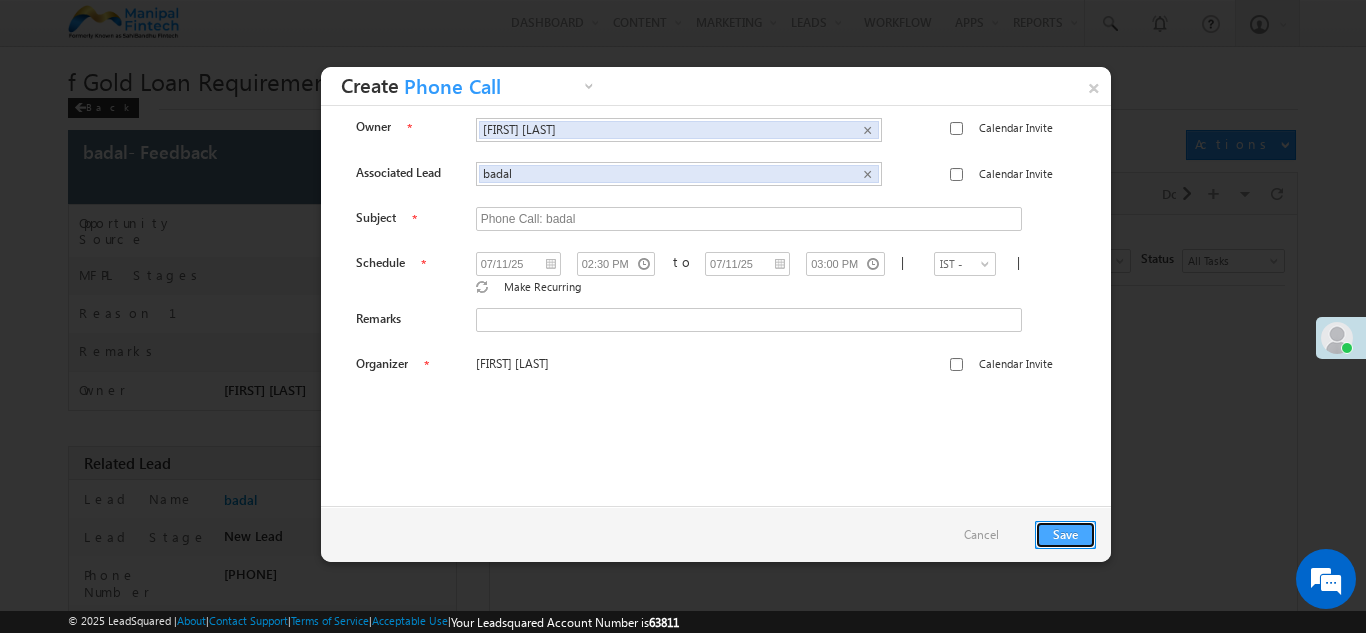 click on "Save" at bounding box center (1065, 535) 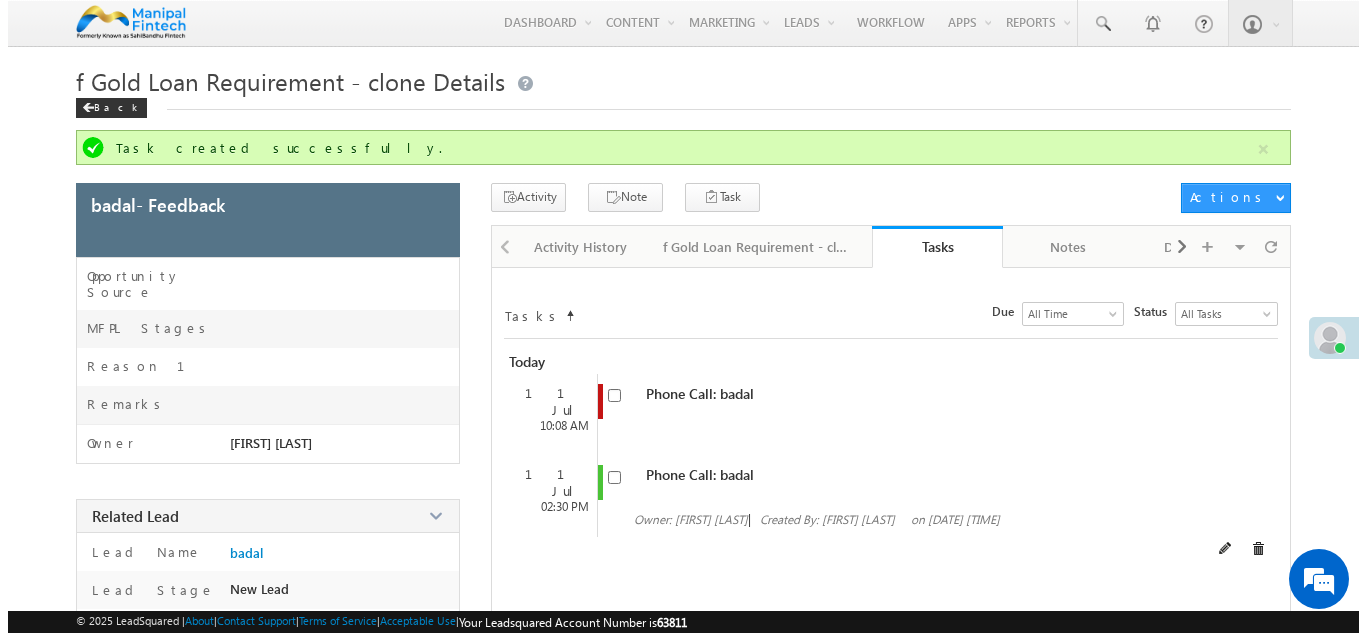 scroll, scrollTop: 0, scrollLeft: 0, axis: both 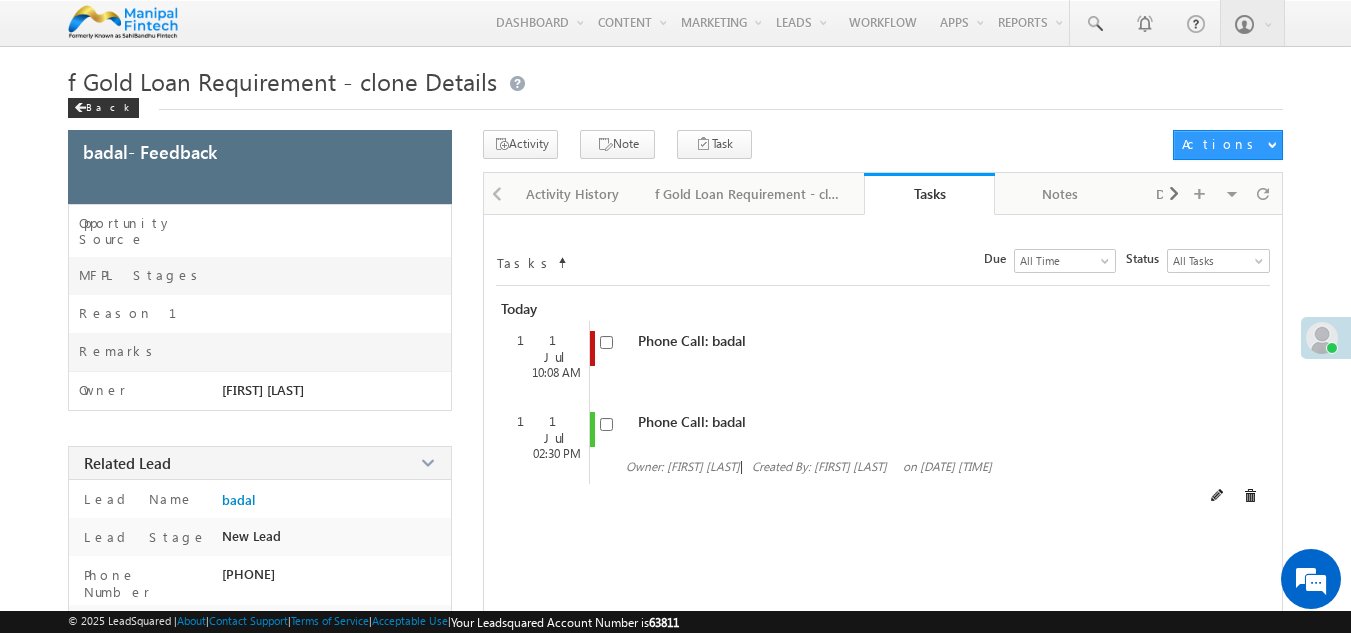 click on "Phone Call: badal
Owner:
Akriti Srivastava
|
Created By:
Akriti Srivastava
on
11 Jul 2025 02:27 PM" at bounding box center (900, 442) 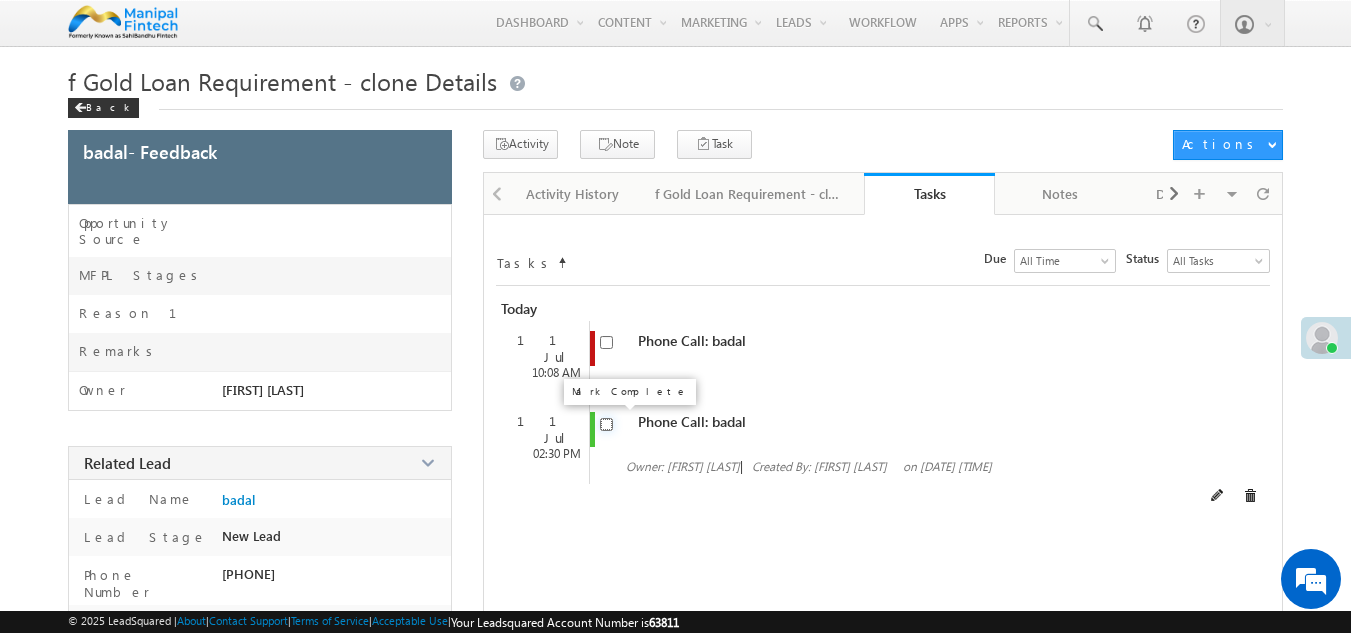 click at bounding box center [606, 424] 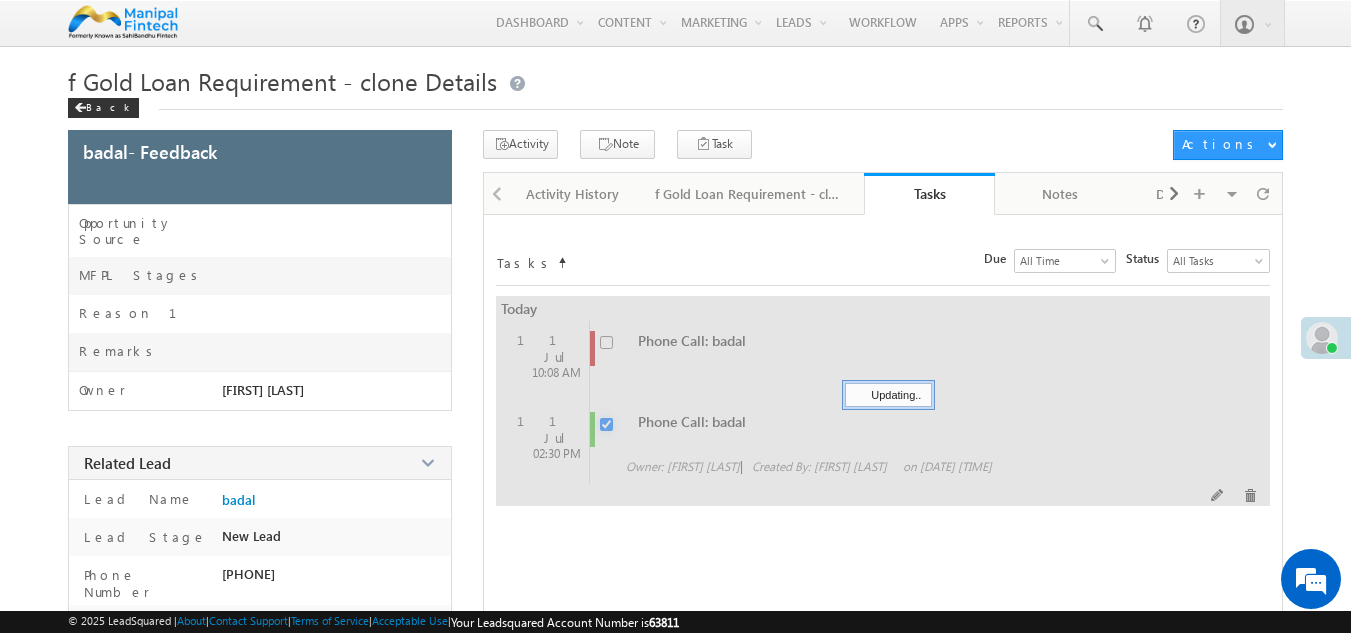 checkbox on "false" 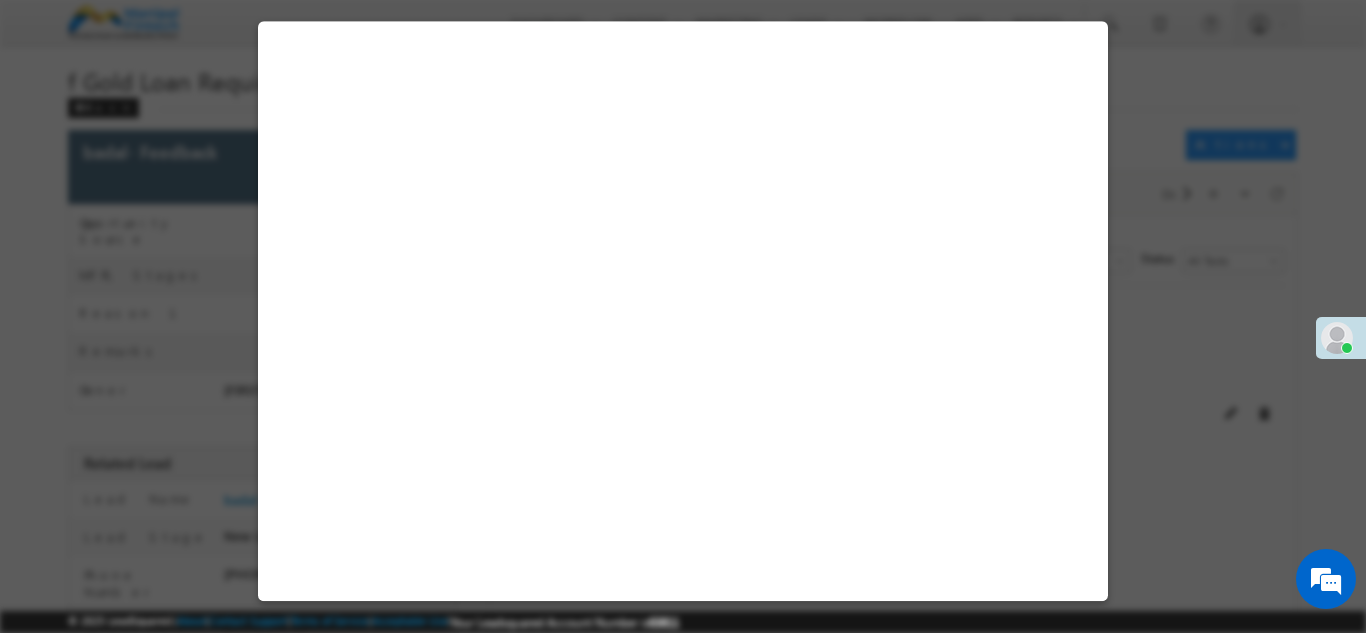 select on "Feedback" 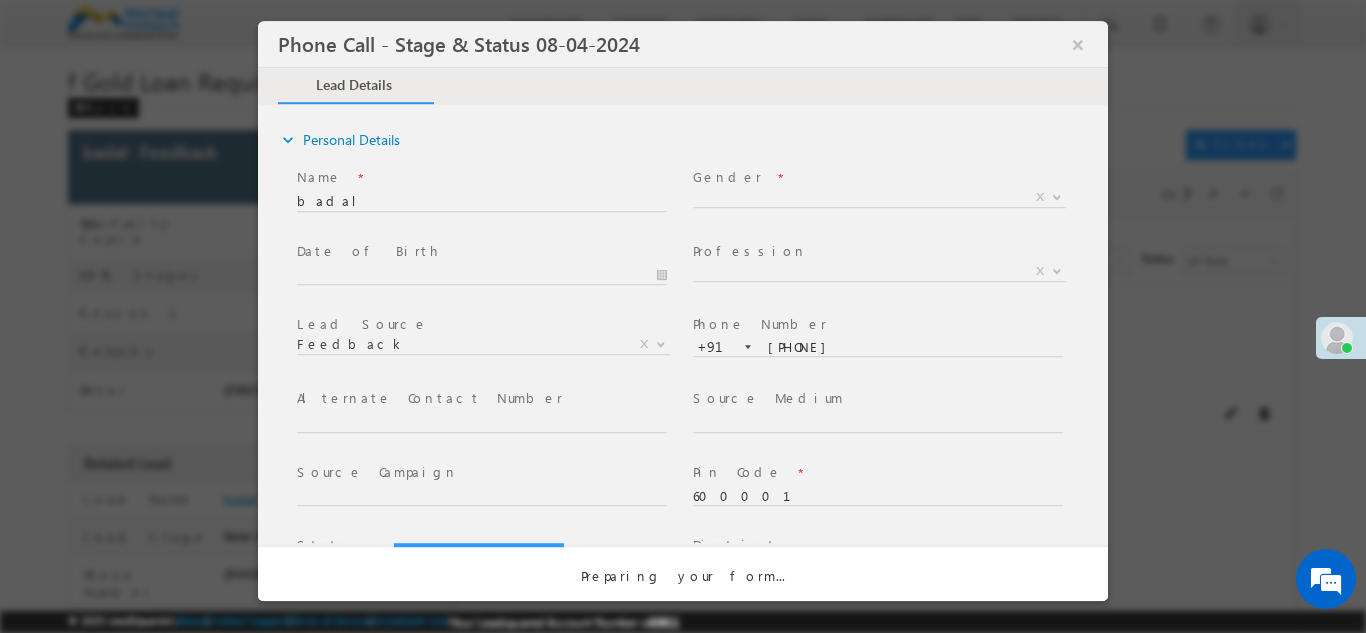 select on "Open" 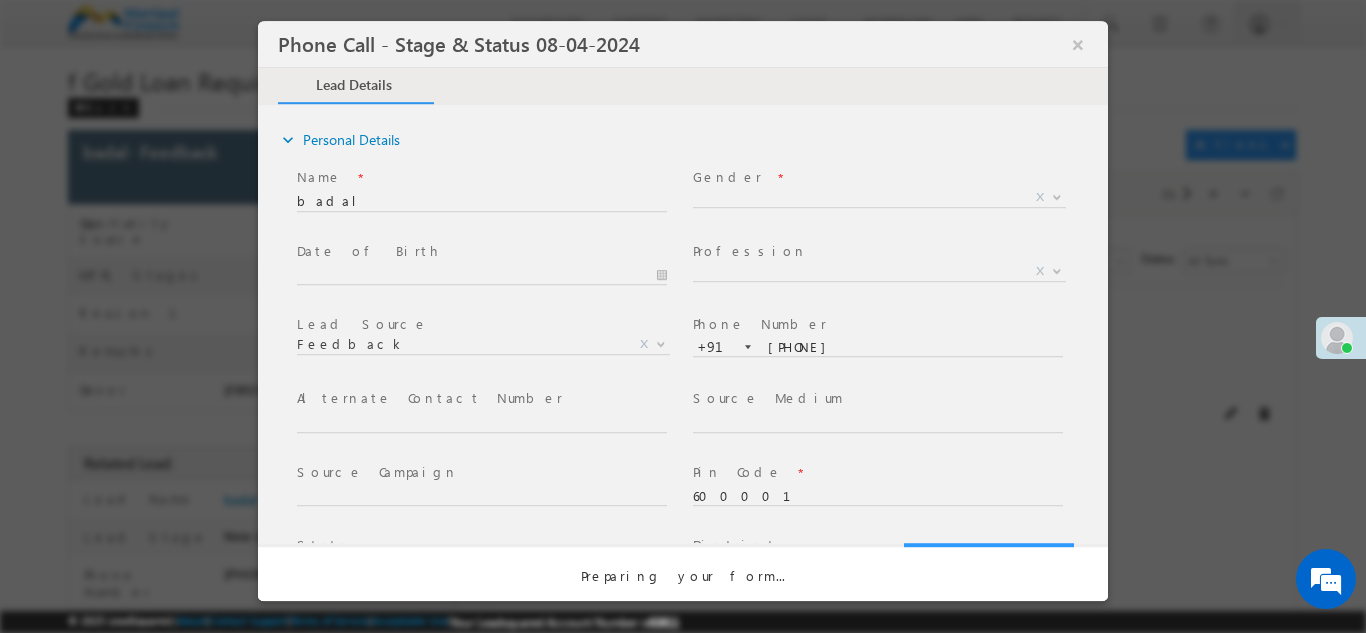 scroll, scrollTop: 0, scrollLeft: 0, axis: both 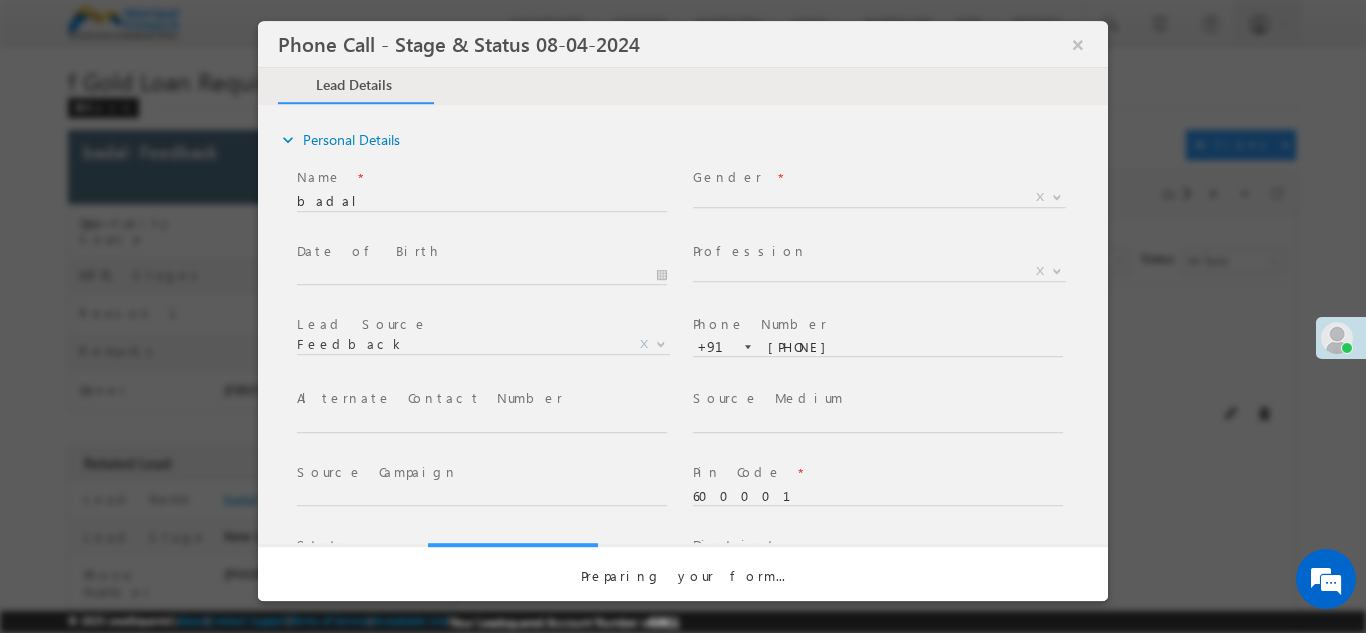 select on "Fresh Lead" 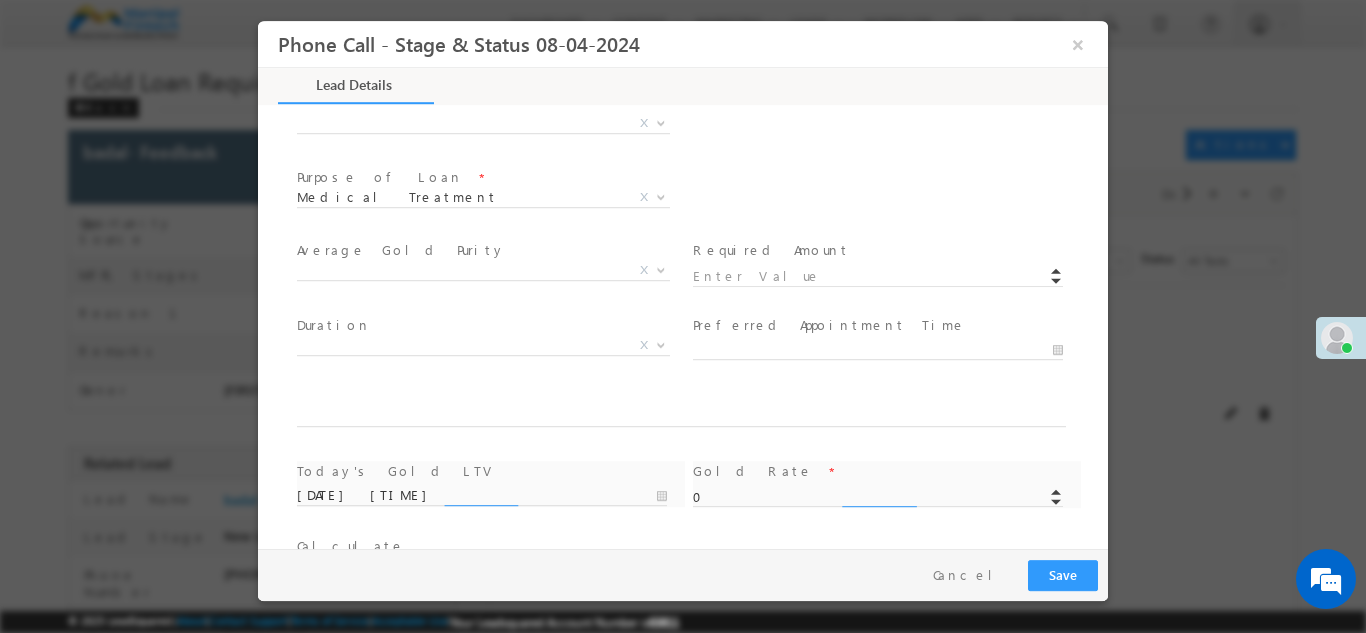 type on "07/11/25 2:27 PM" 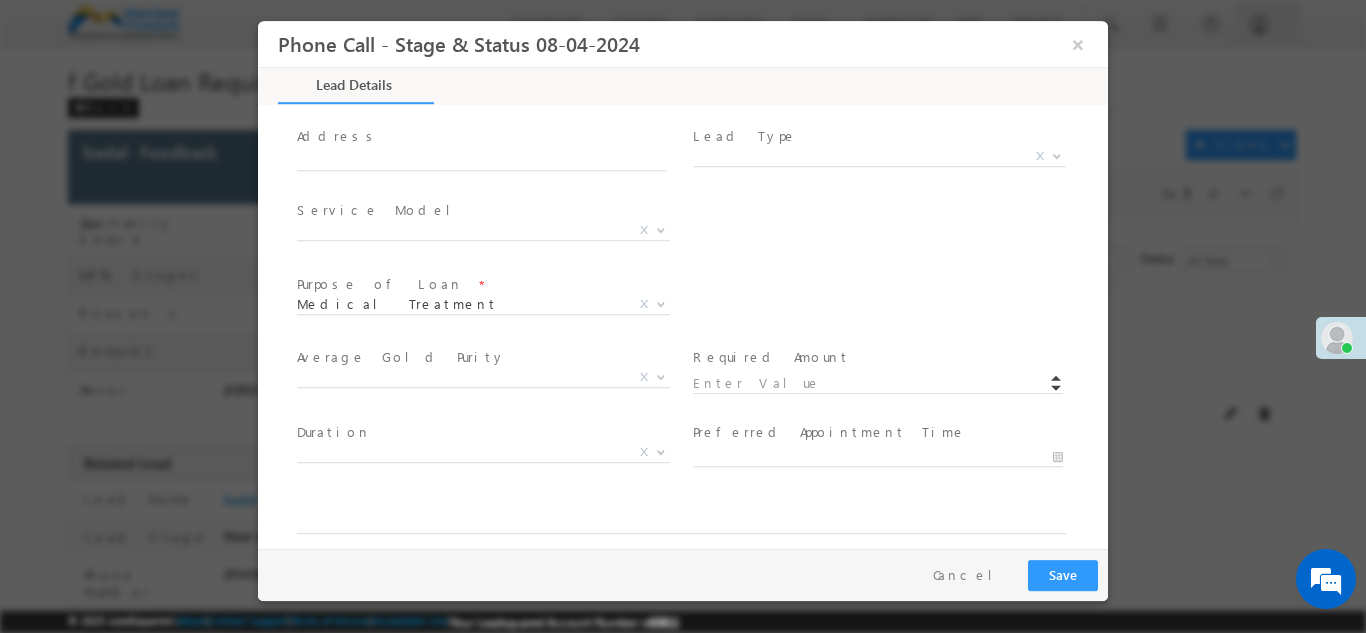 scroll, scrollTop: 1168, scrollLeft: 0, axis: vertical 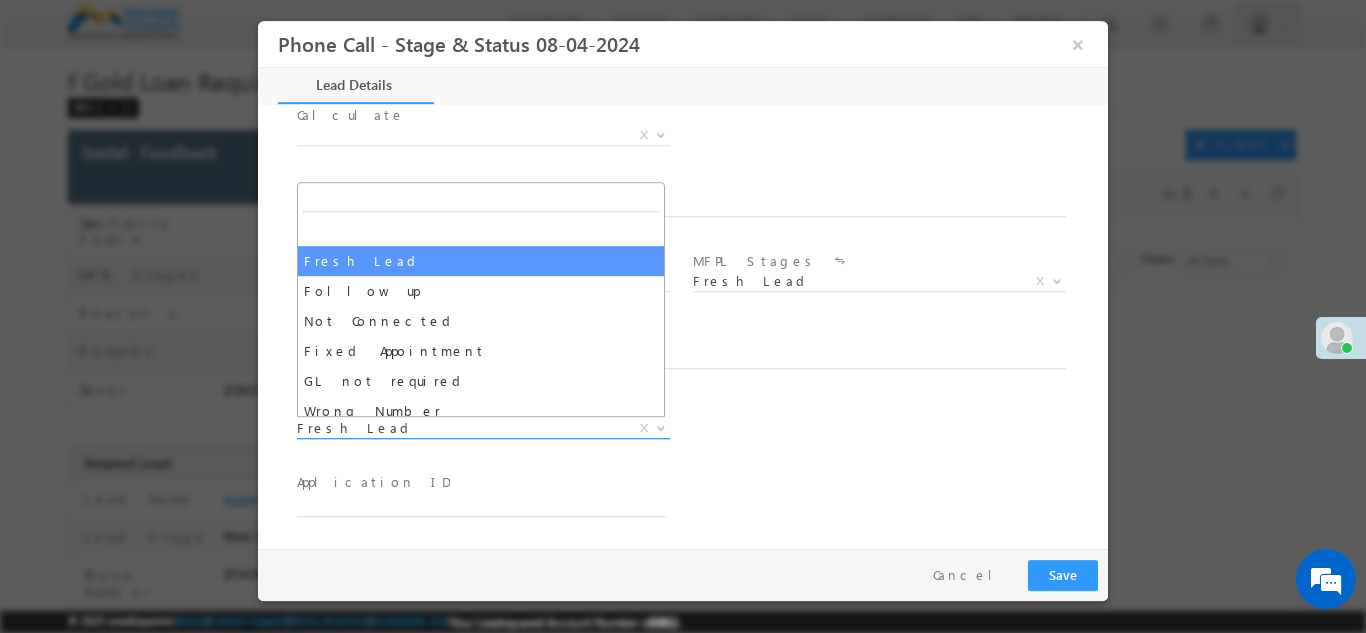 click on "Fresh Lead" at bounding box center (459, 427) 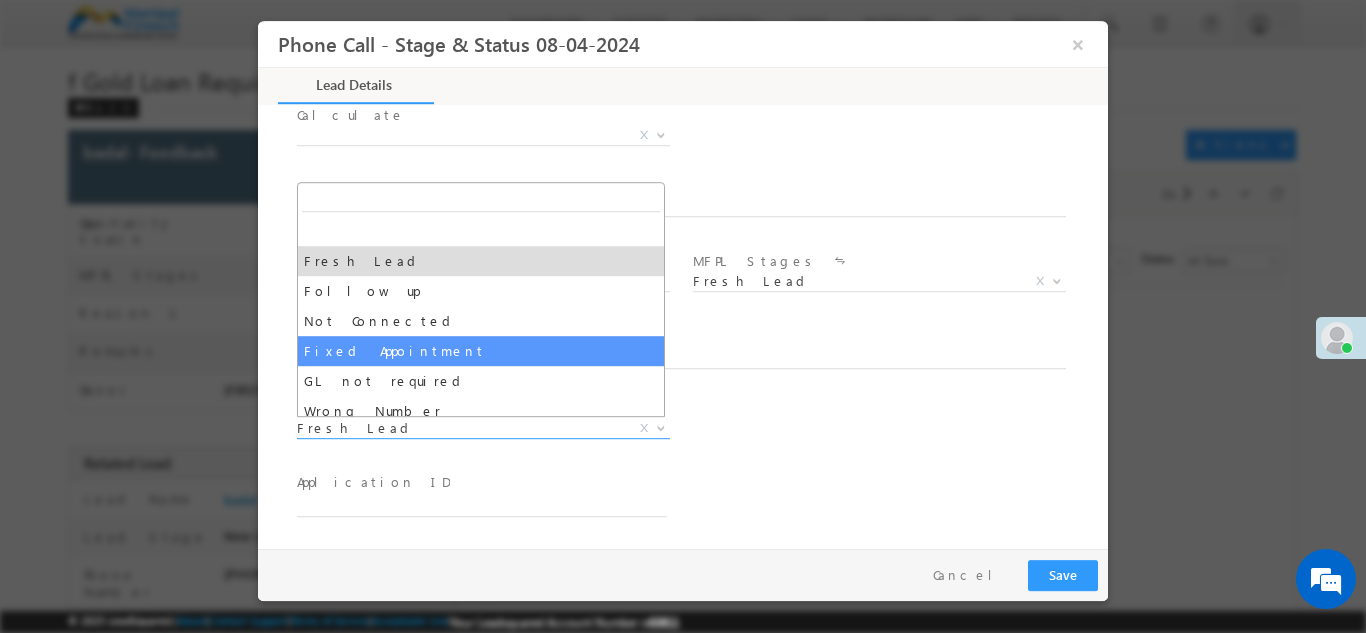 type on "3761" 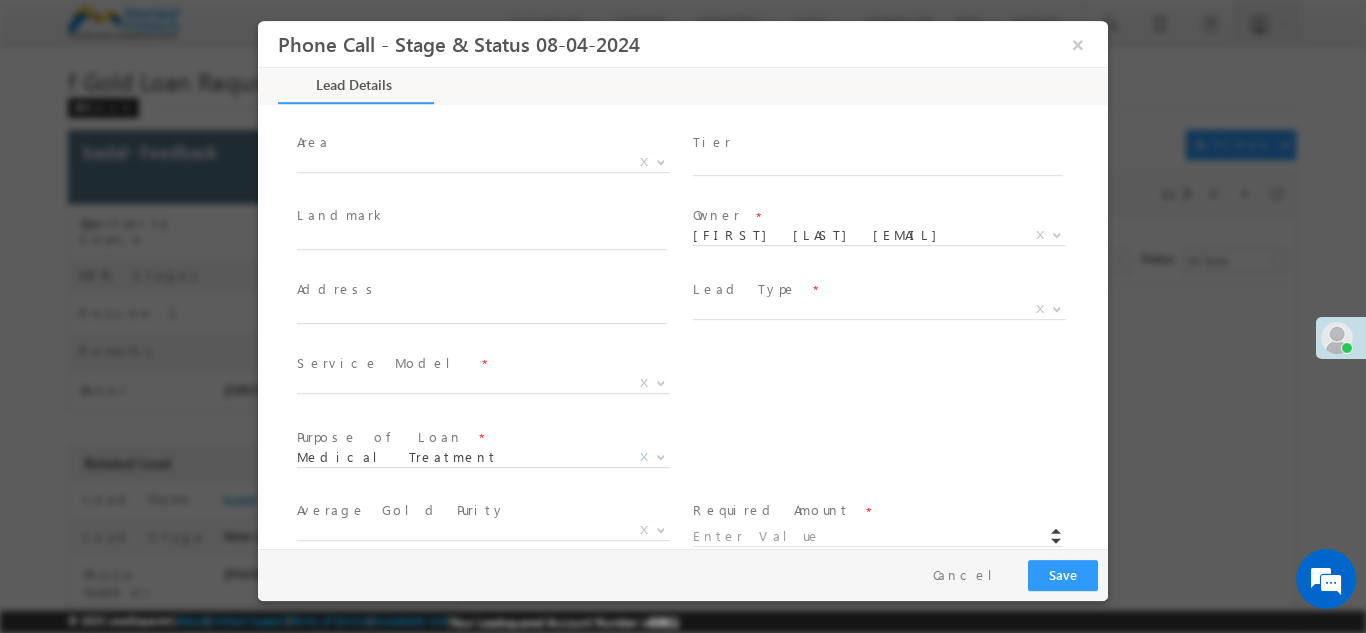 scroll, scrollTop: 476, scrollLeft: 0, axis: vertical 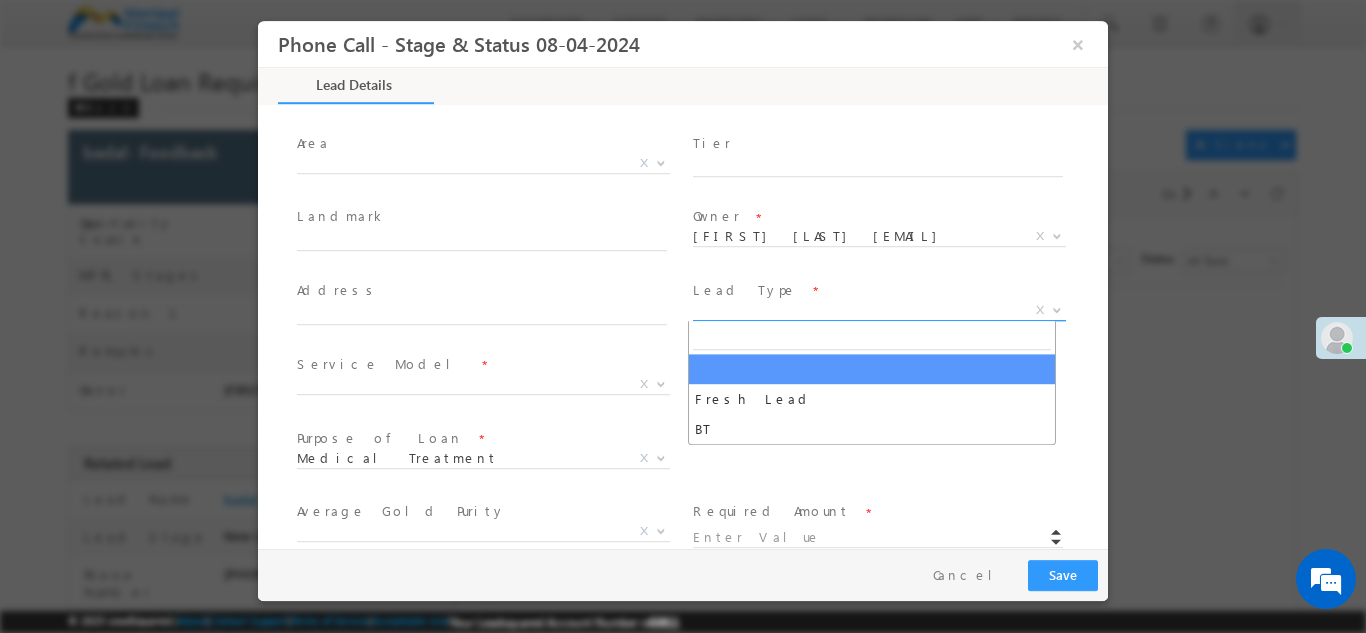 click on "X" at bounding box center (879, 310) 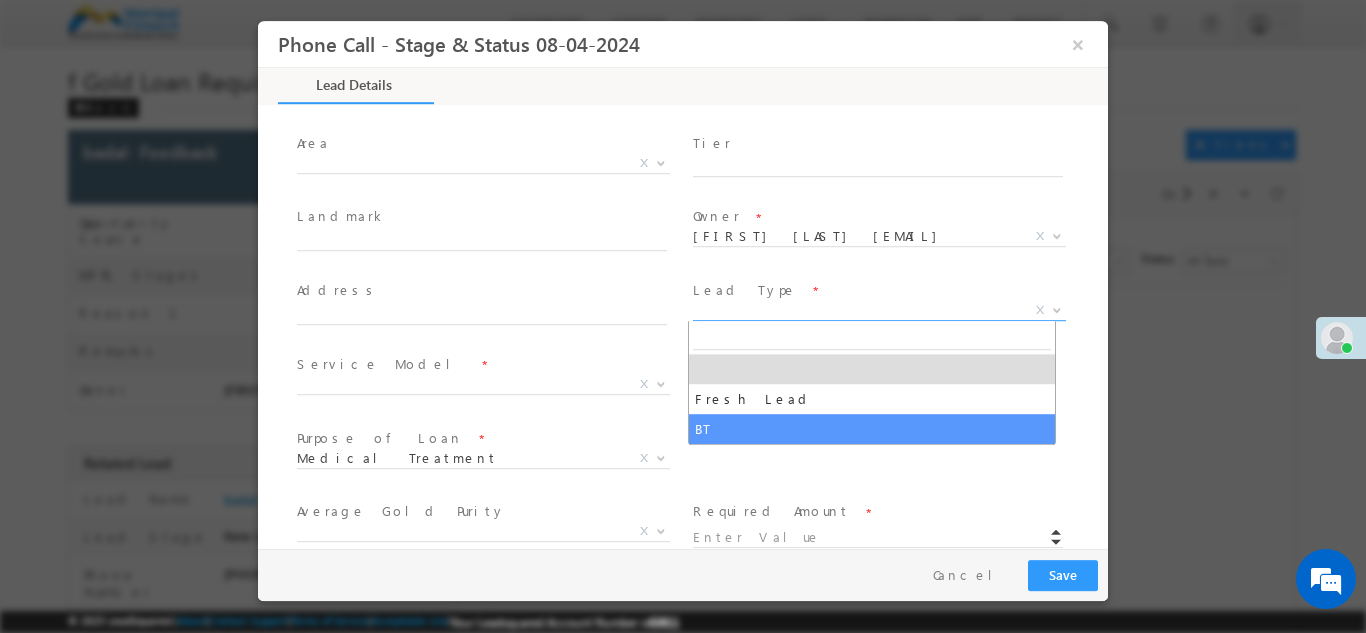 select on "BT" 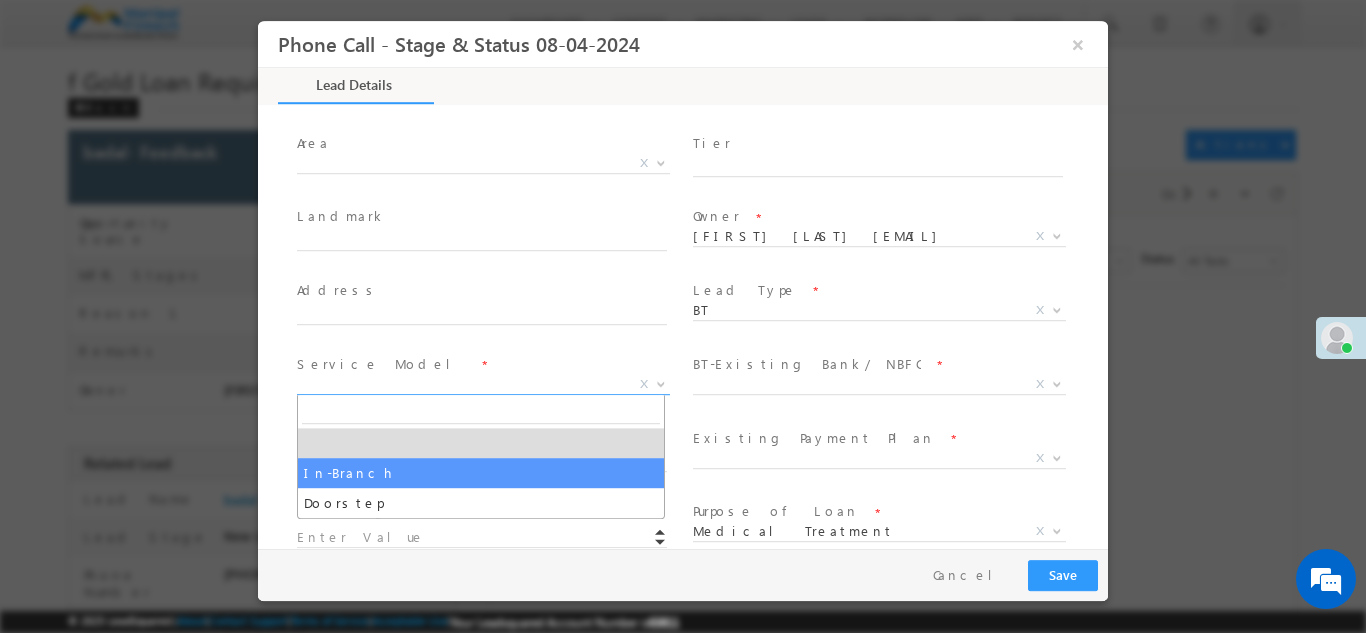 drag, startPoint x: 412, startPoint y: 380, endPoint x: 397, endPoint y: 475, distance: 96.17692 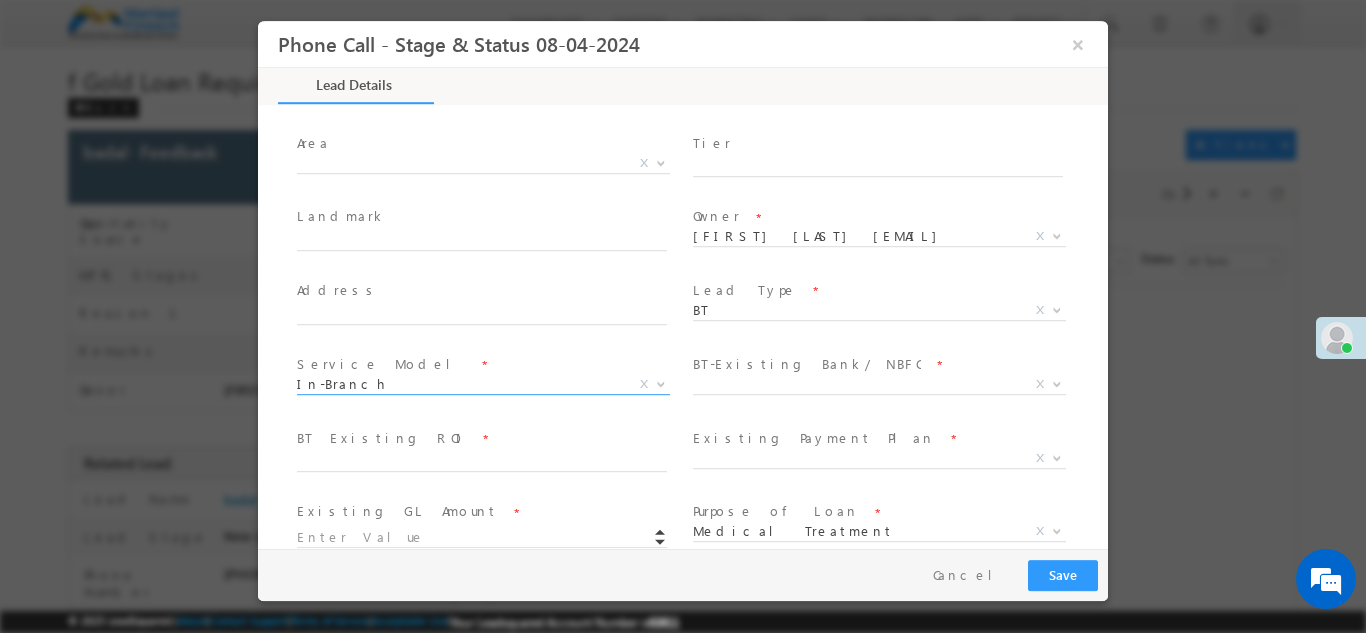 click at bounding box center (481, 481) 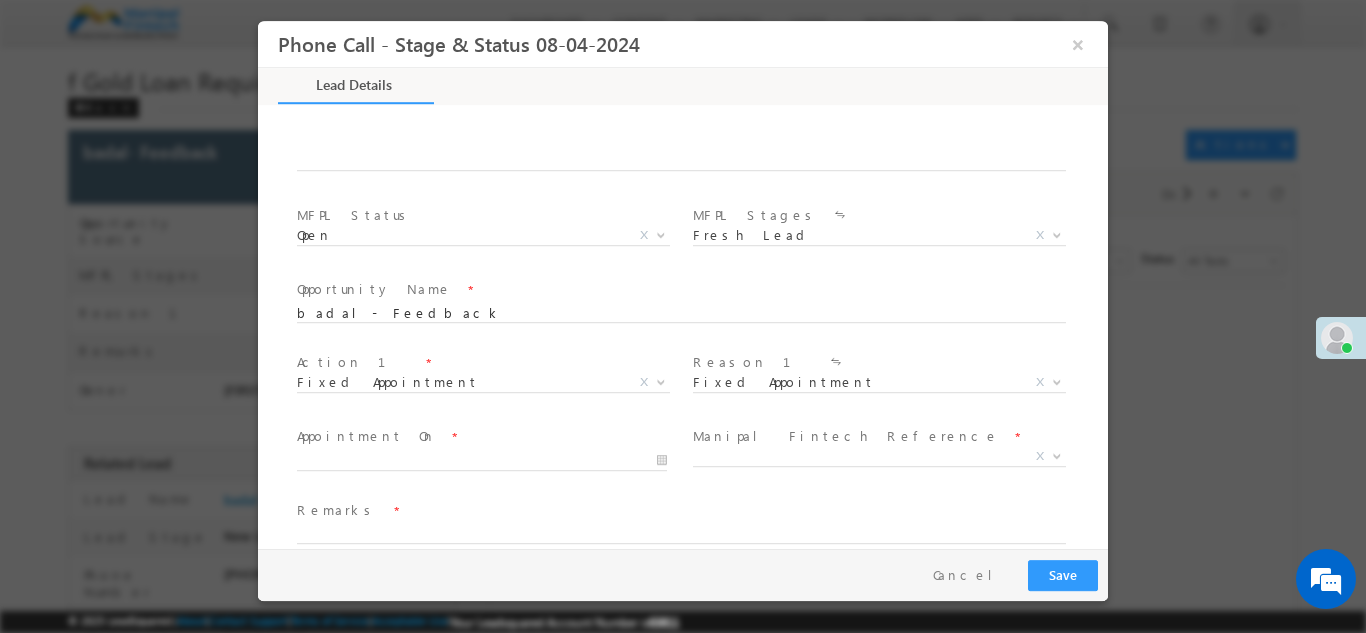 scroll, scrollTop: 1390, scrollLeft: 0, axis: vertical 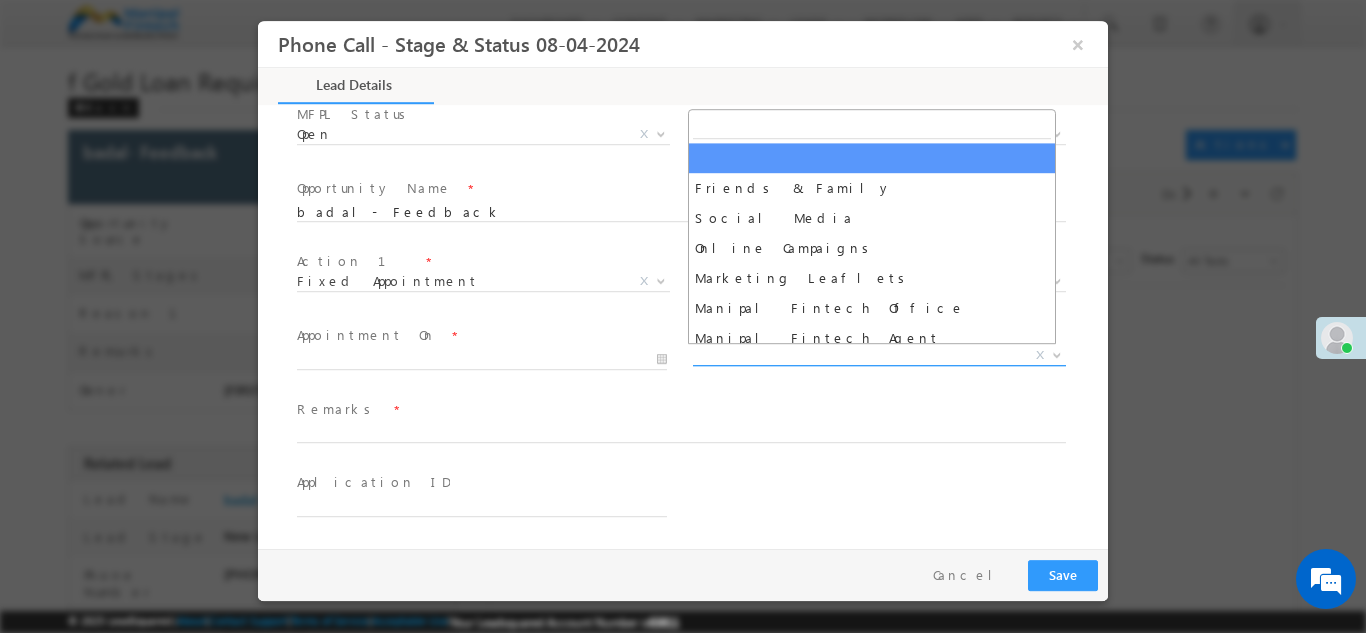 click on "X" at bounding box center [879, 355] 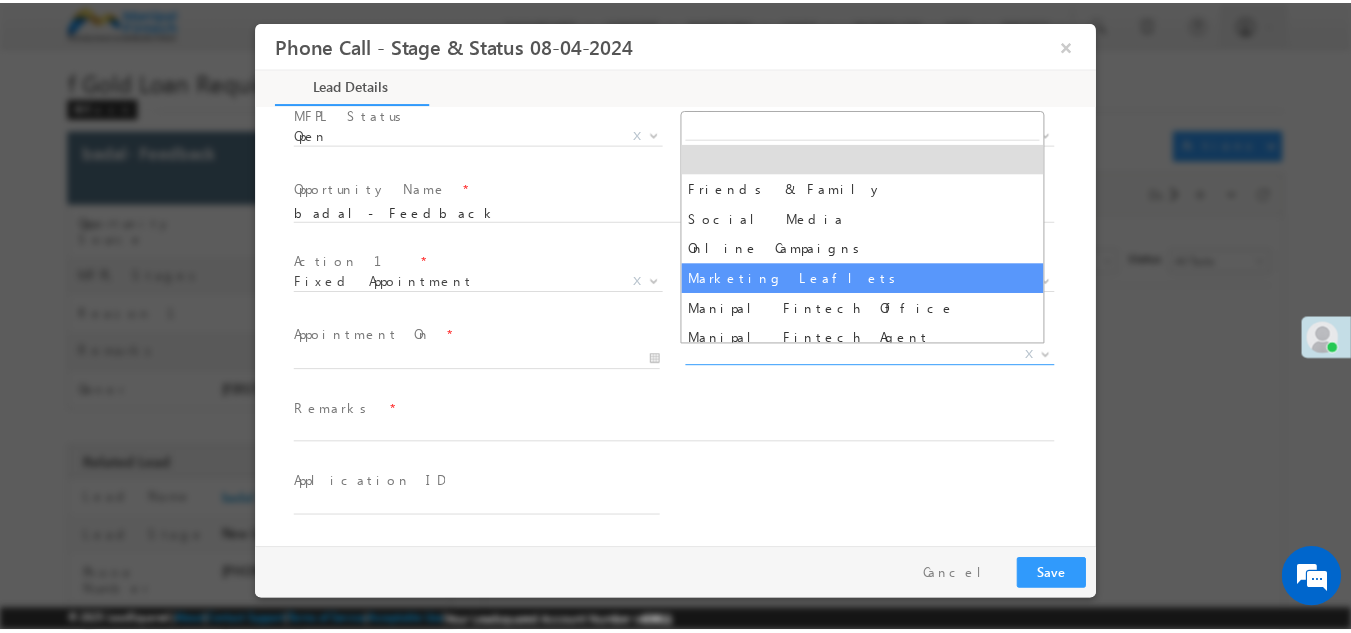 scroll, scrollTop: 70, scrollLeft: 0, axis: vertical 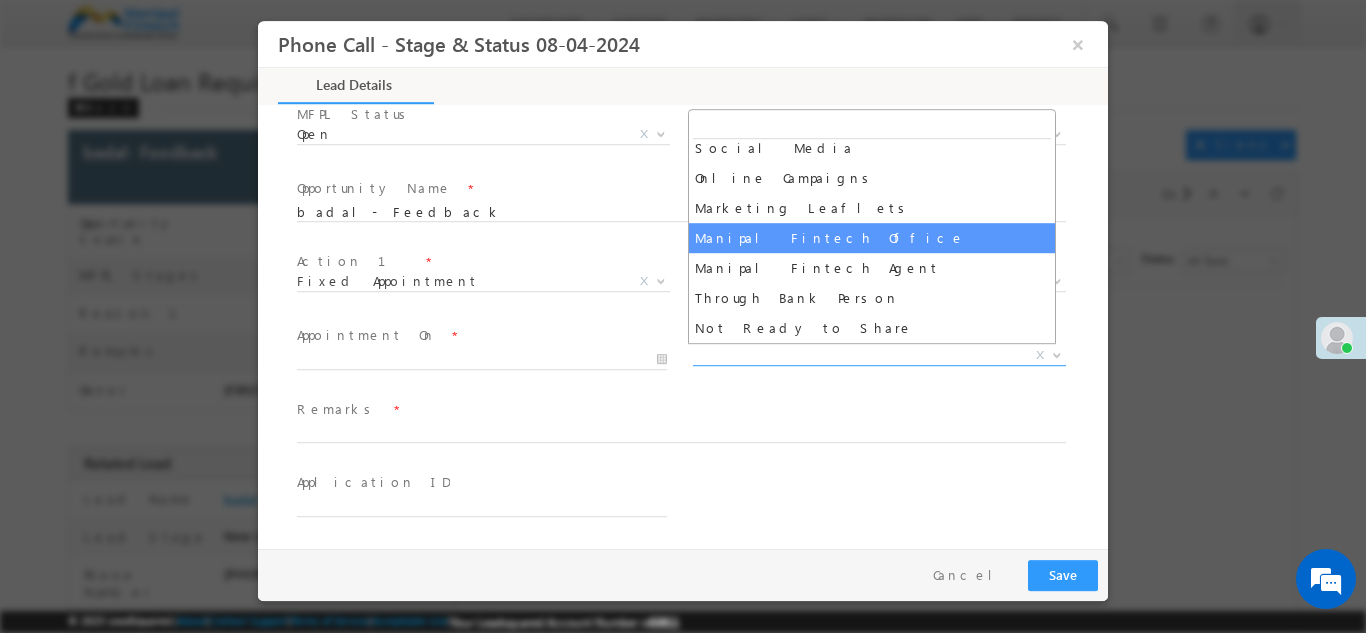 select on "Manipal Fintech Office" 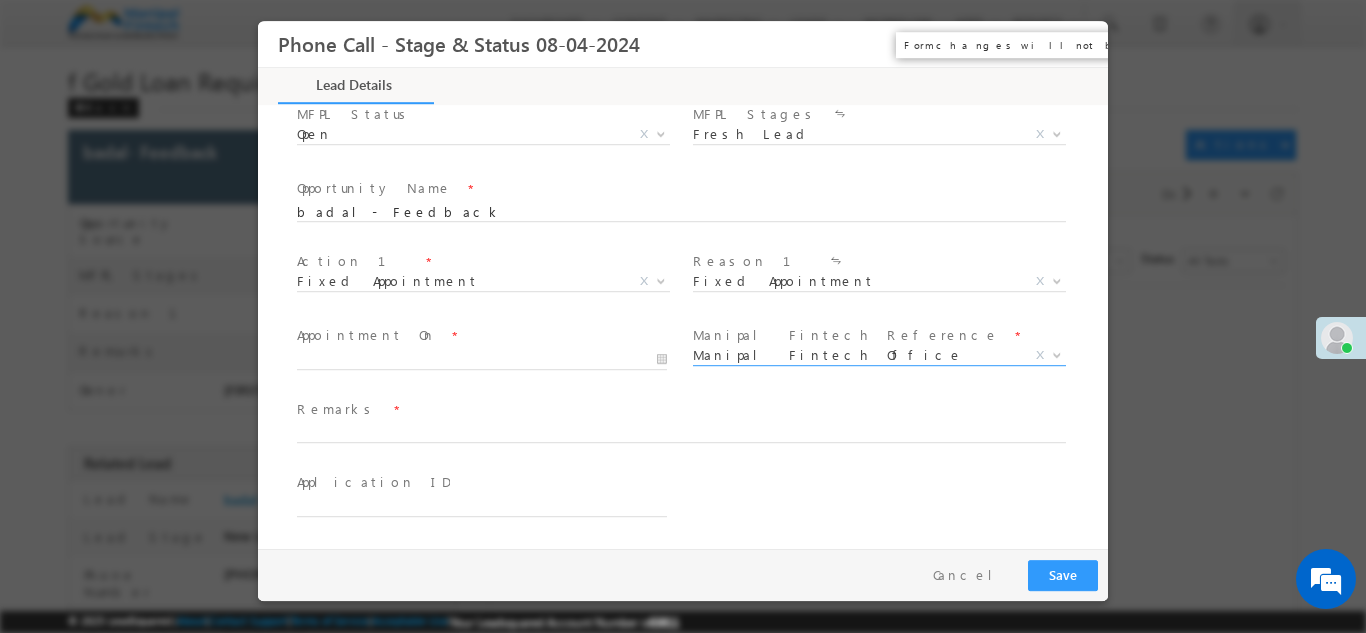 click on "×" at bounding box center (1078, 43) 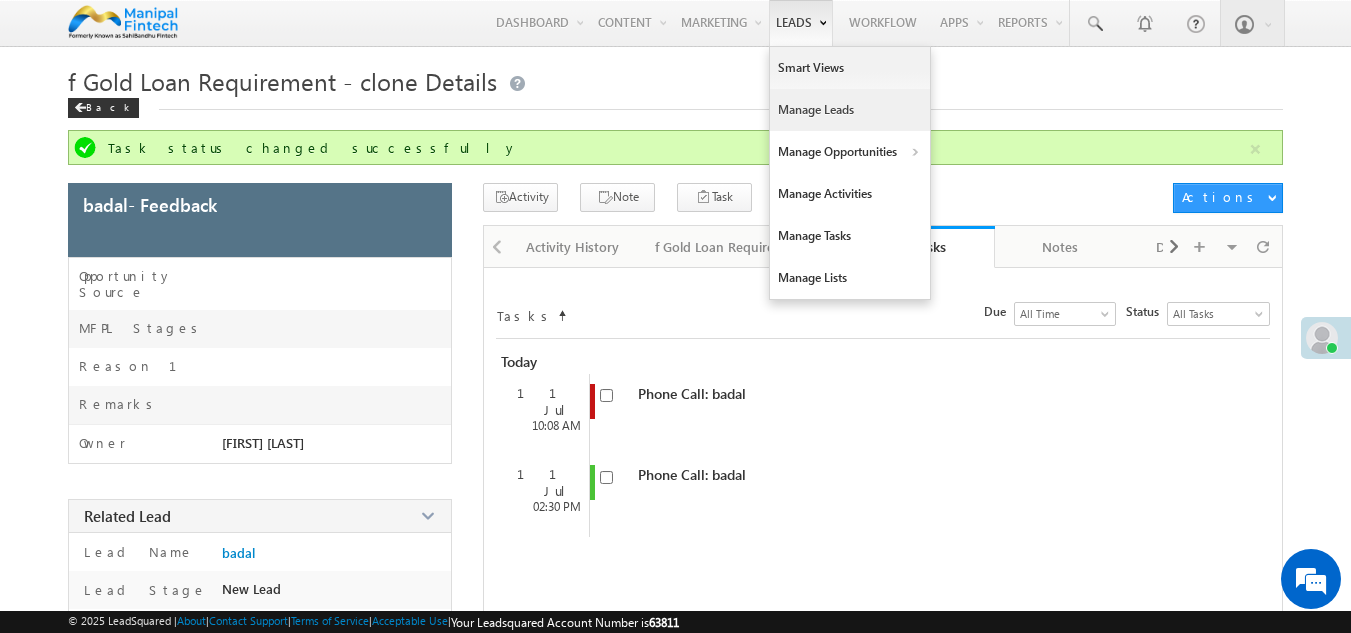 click on "Manage Leads" at bounding box center [850, 110] 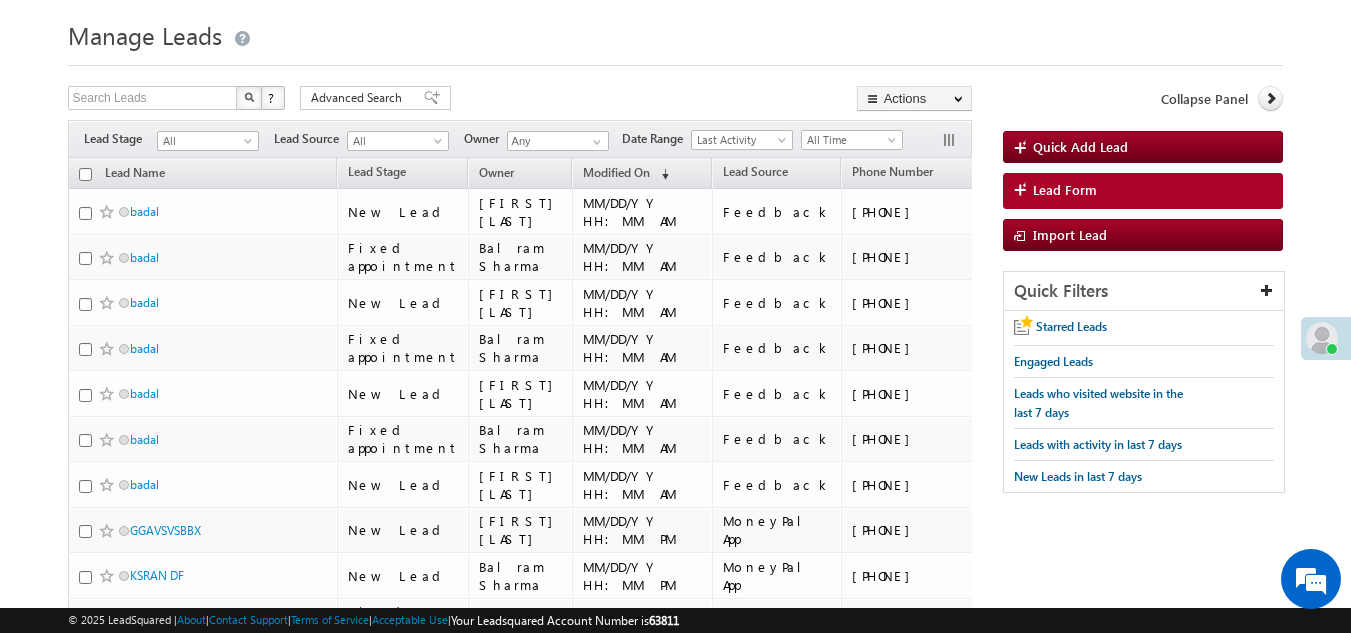scroll, scrollTop: 0, scrollLeft: 0, axis: both 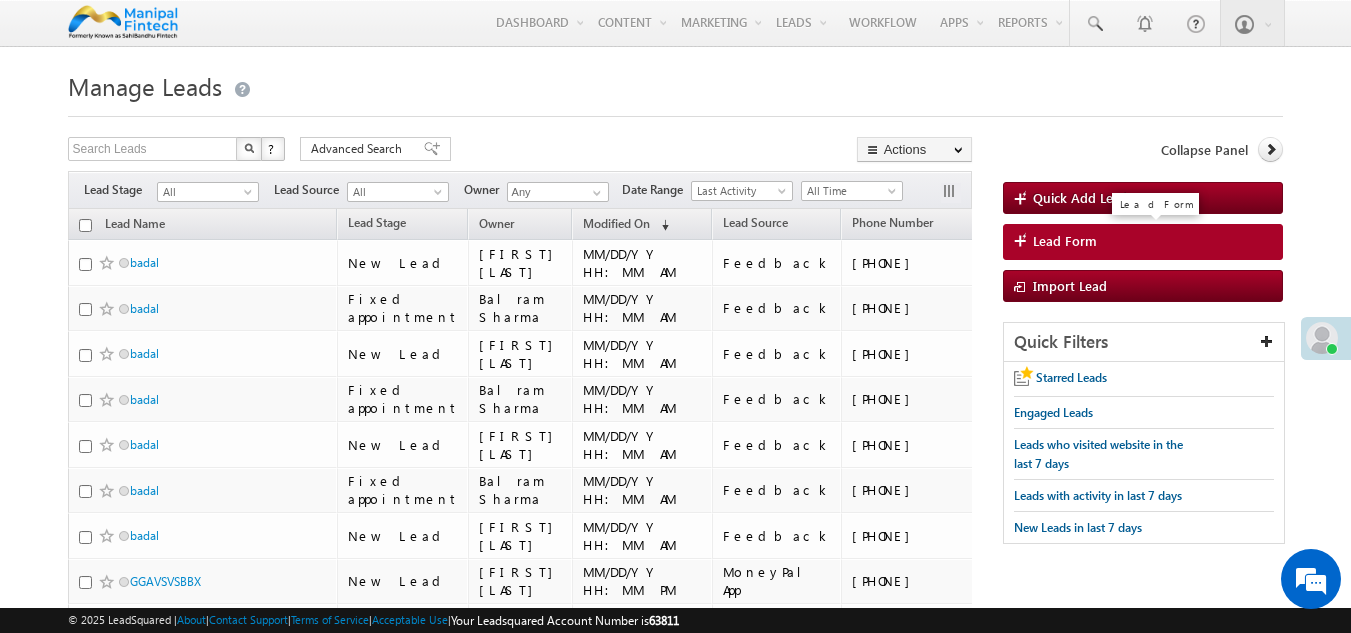 click on "Lead Form" at bounding box center (1065, 241) 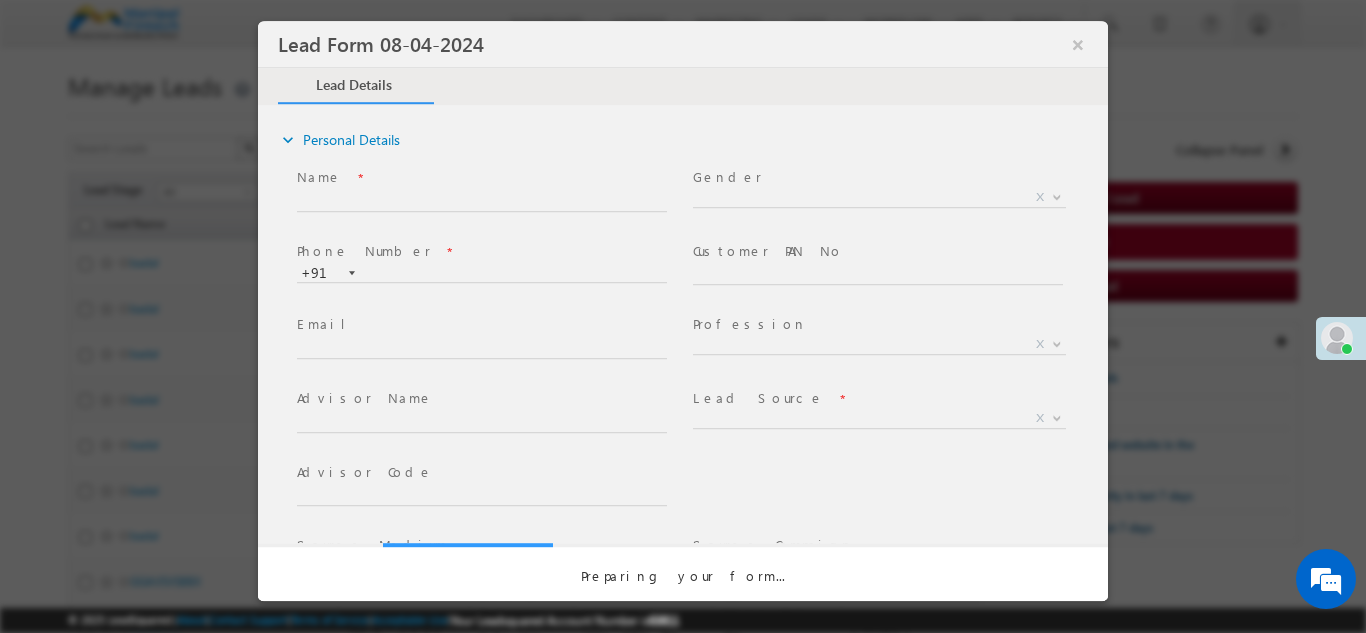 select on "Open" 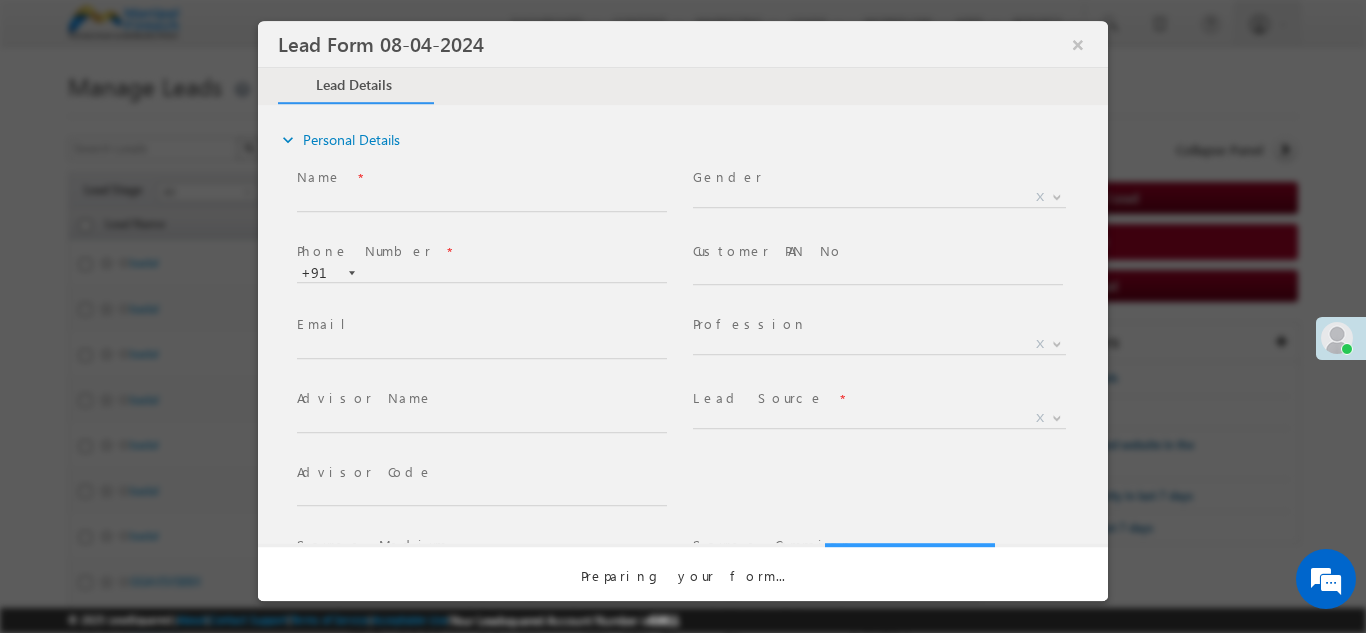 scroll, scrollTop: 0, scrollLeft: 0, axis: both 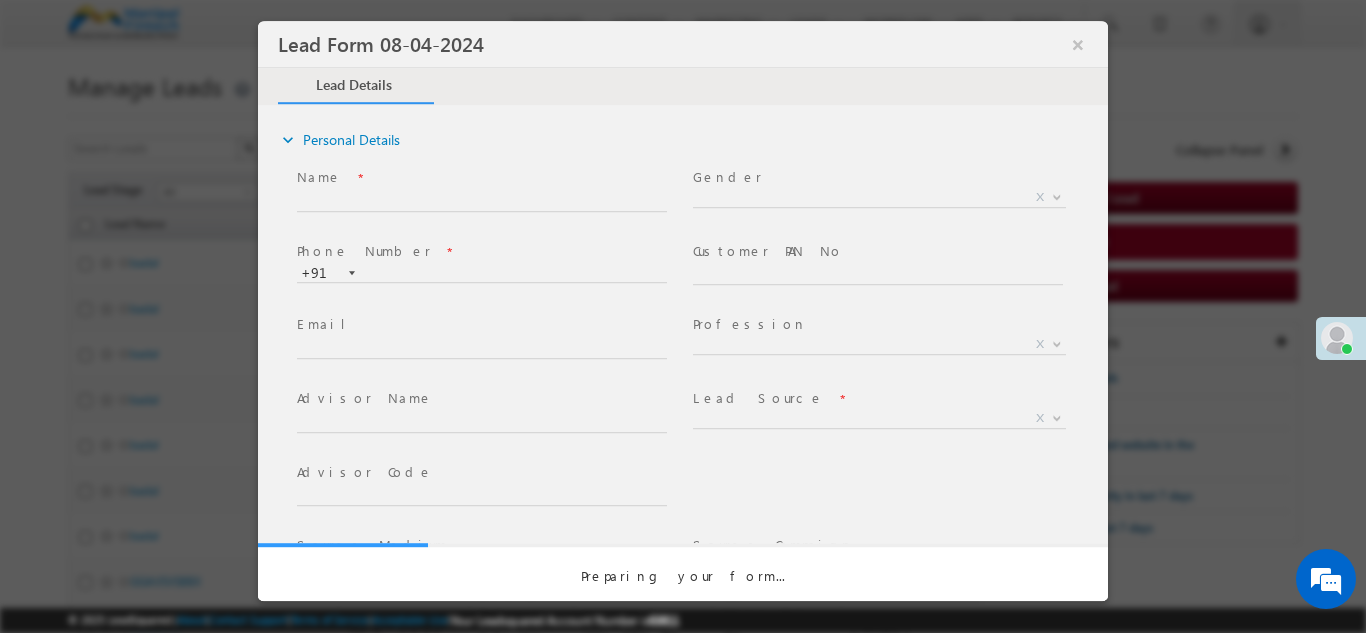 select on "Prospecting" 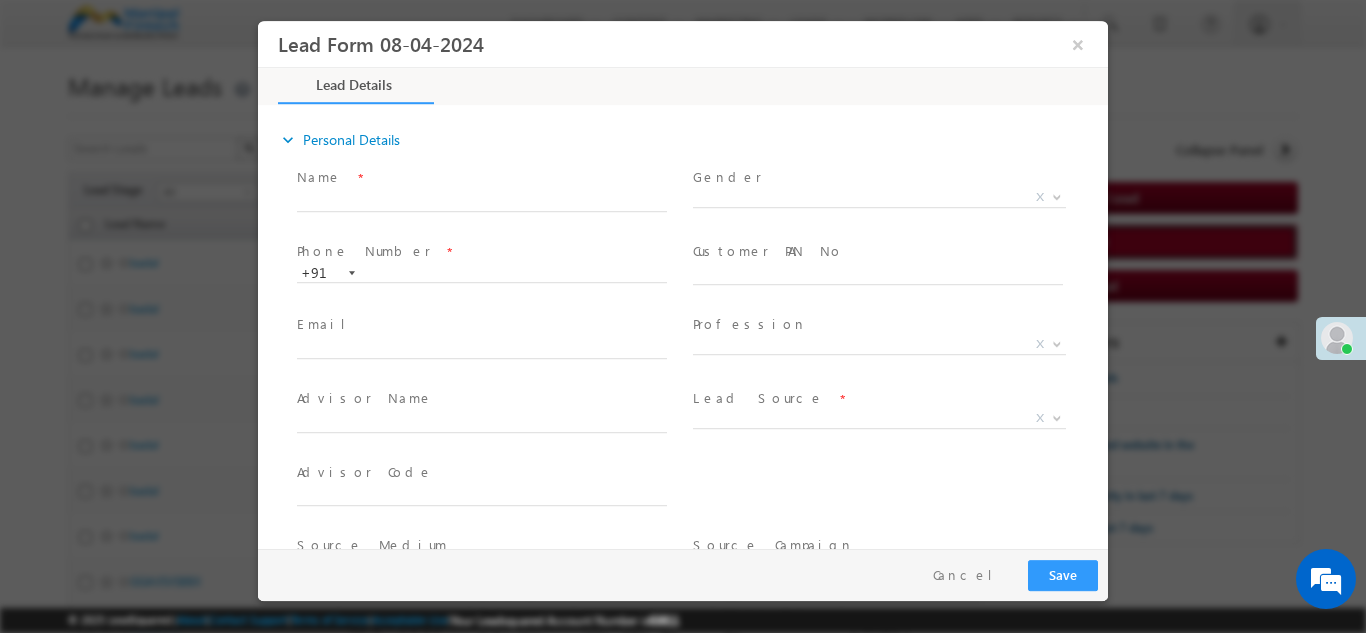 type on "MM/DD/YY H:MM PM" 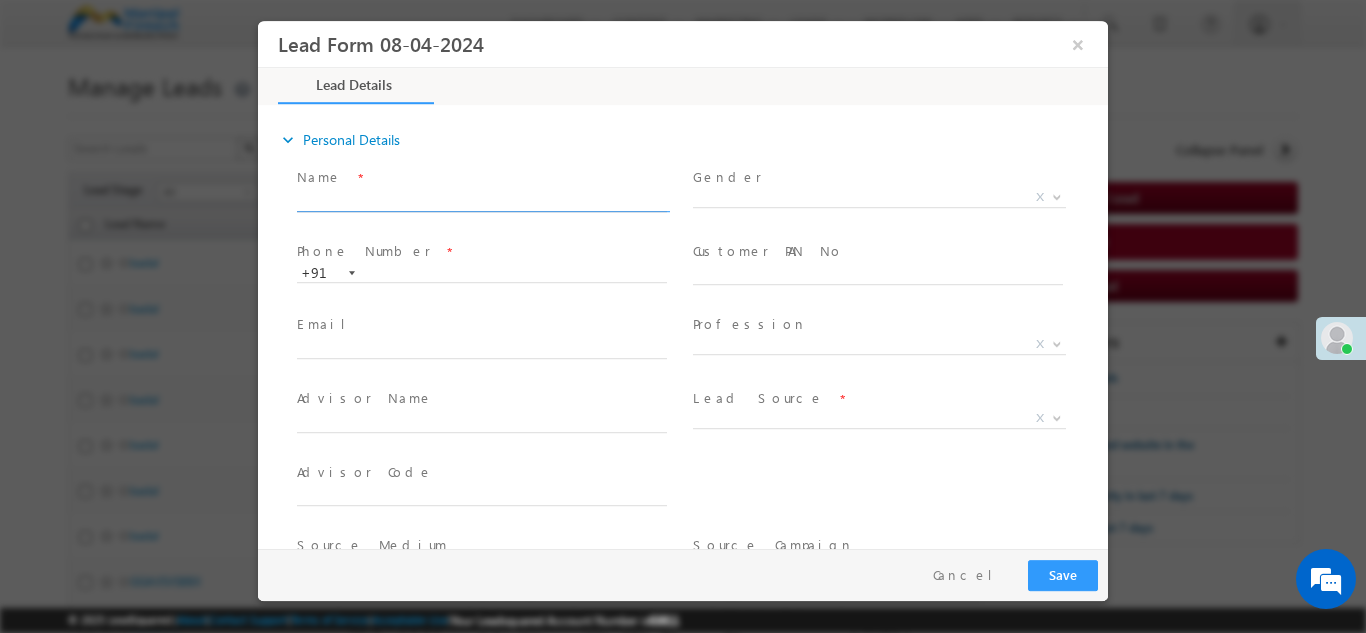 click at bounding box center (482, 201) 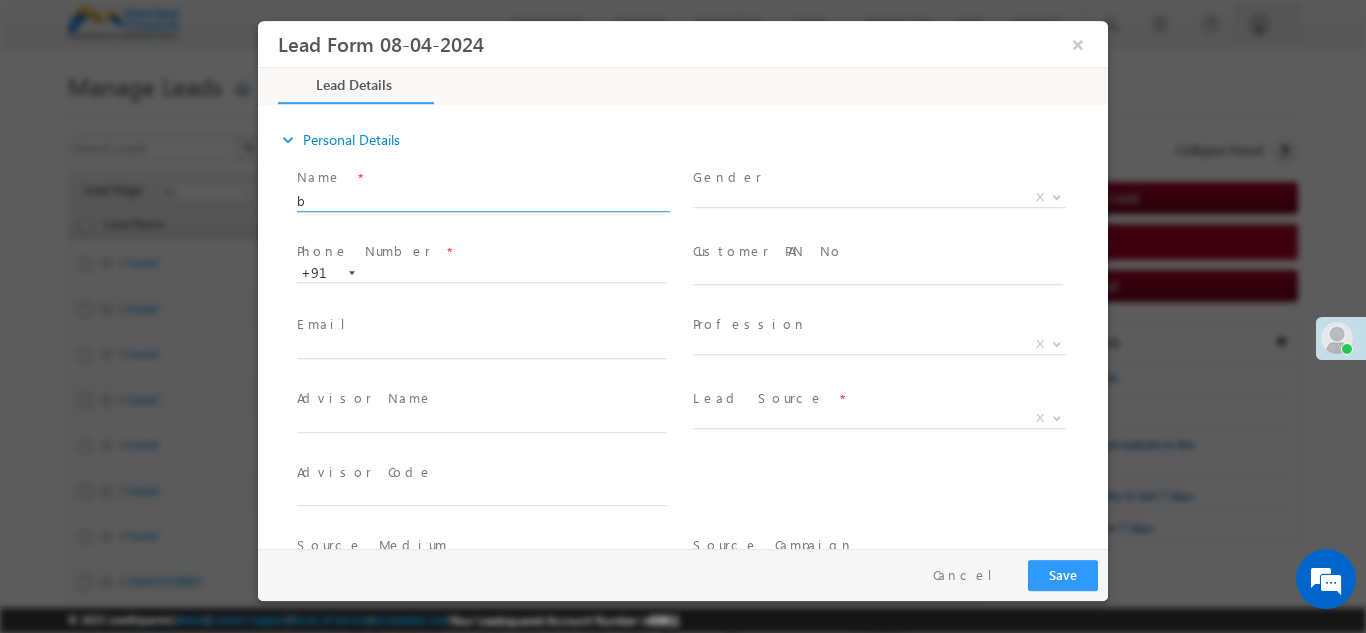 type on "bb" 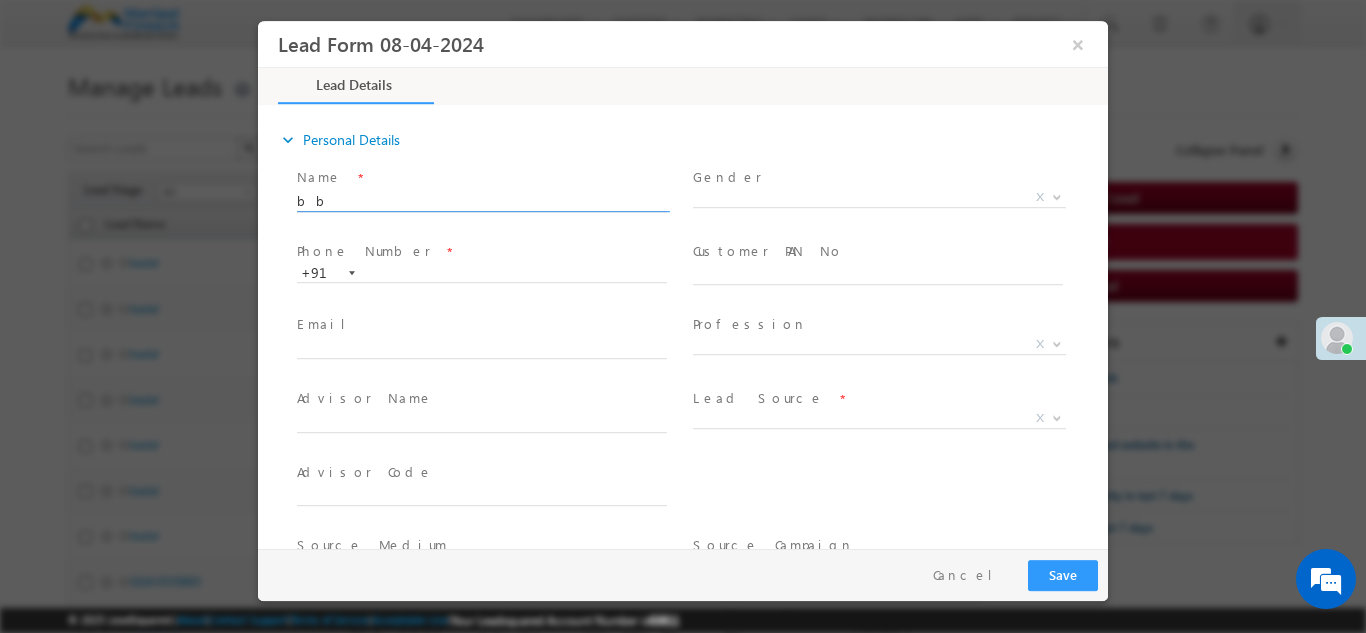 type on "3761" 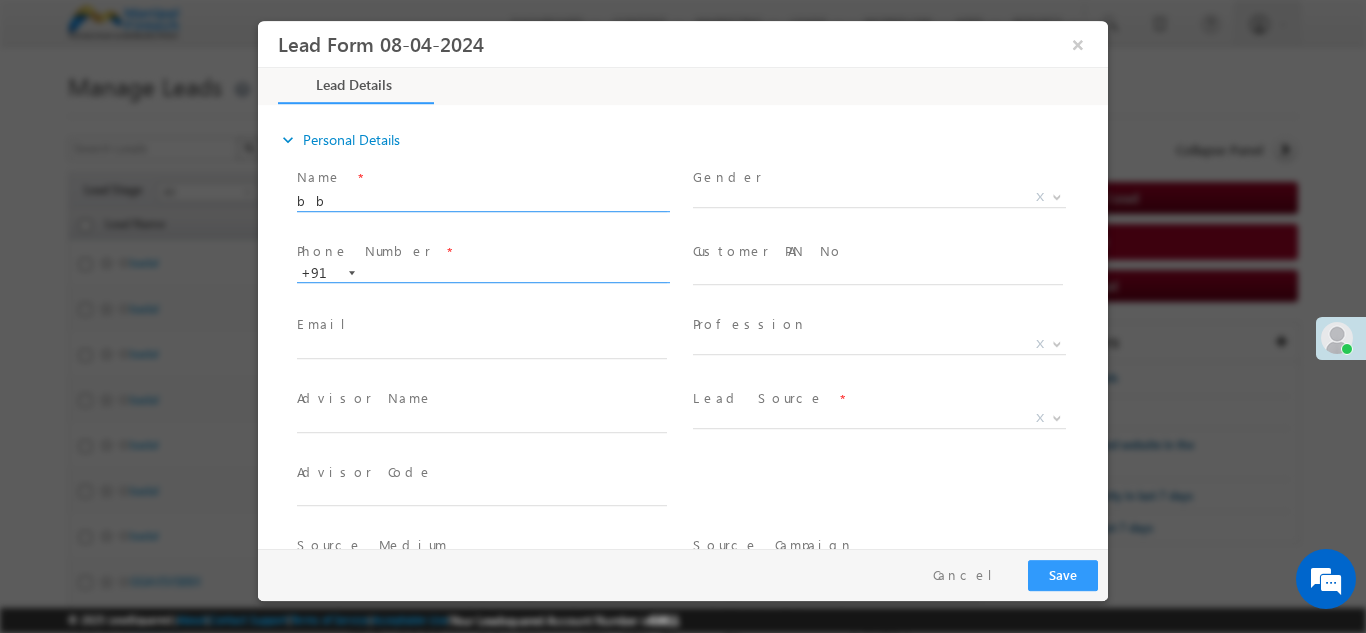 type on "bb" 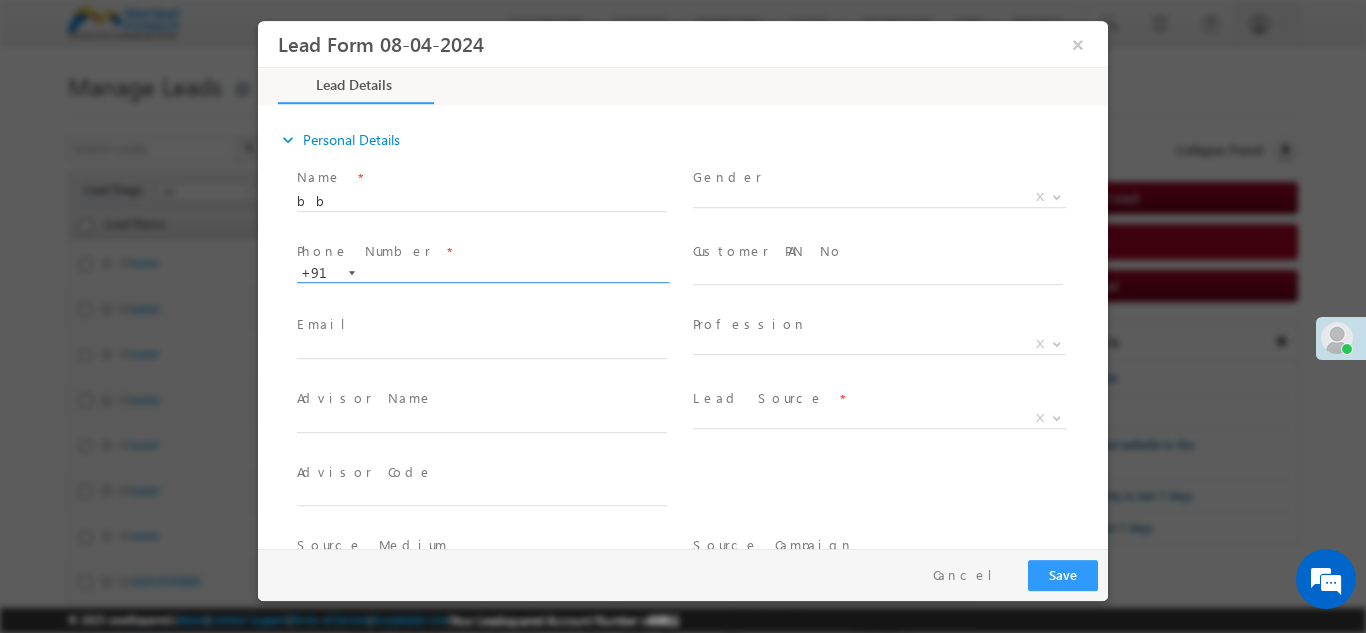 click at bounding box center (482, 273) 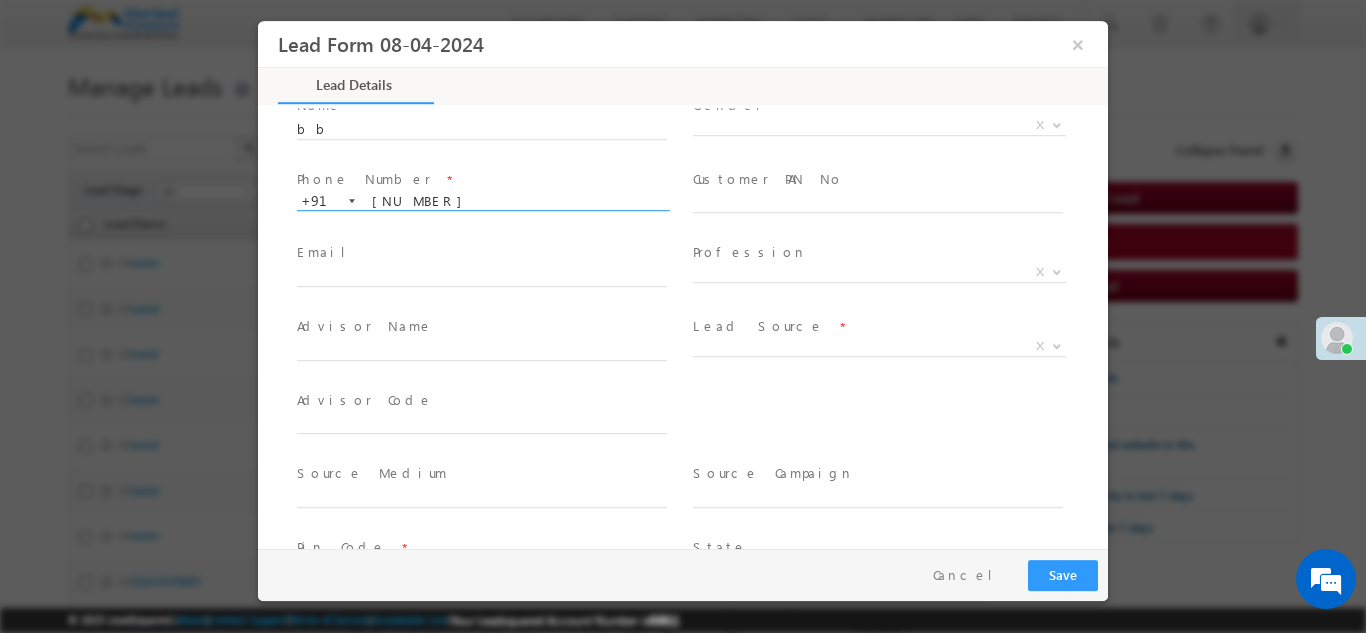 scroll, scrollTop: 73, scrollLeft: 0, axis: vertical 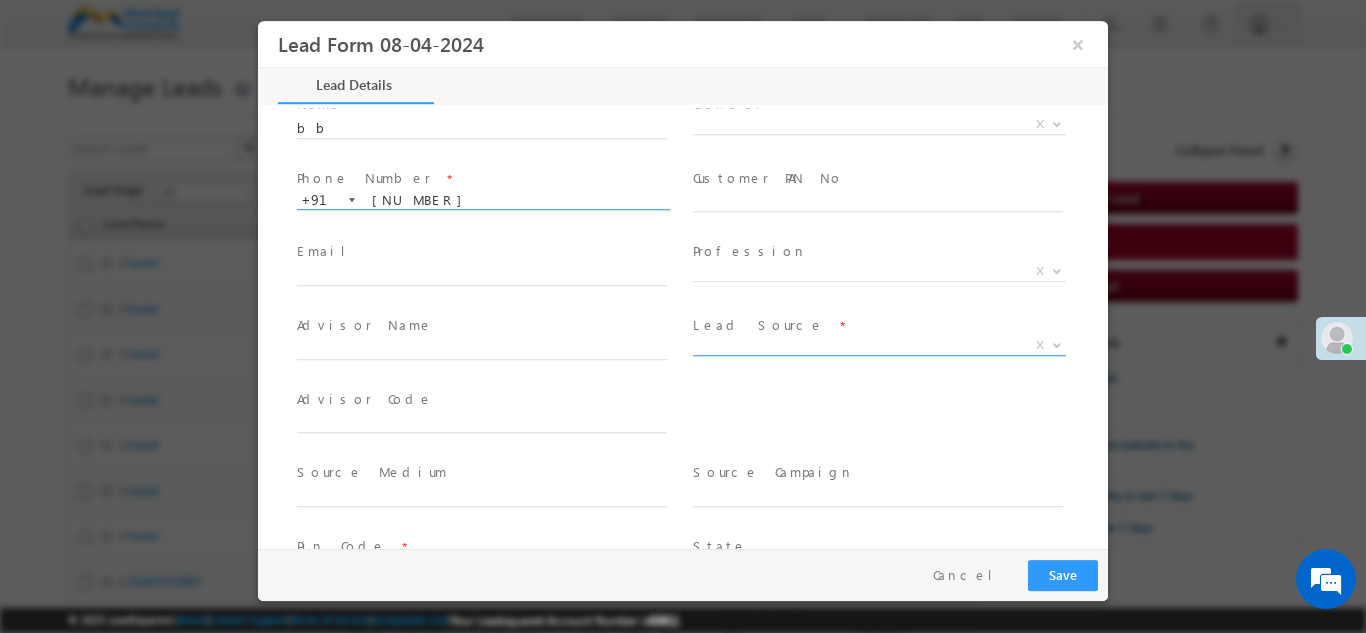 type on "[NUMBER]" 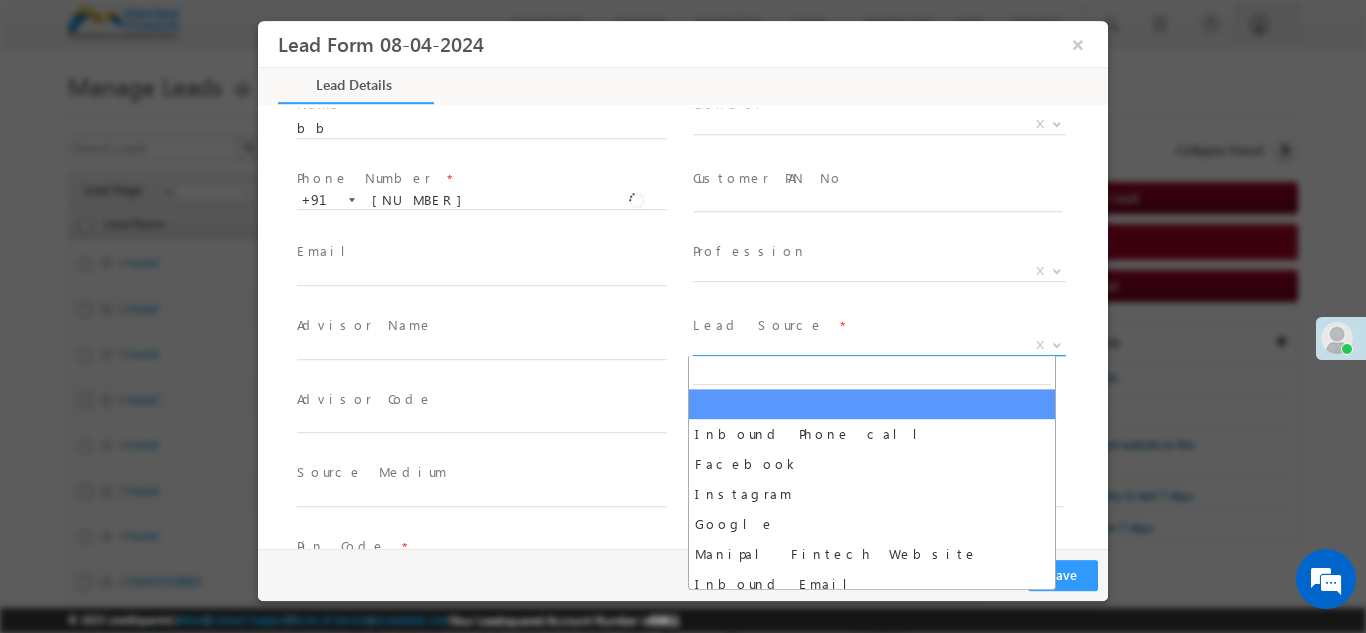 click on "X" at bounding box center [879, 345] 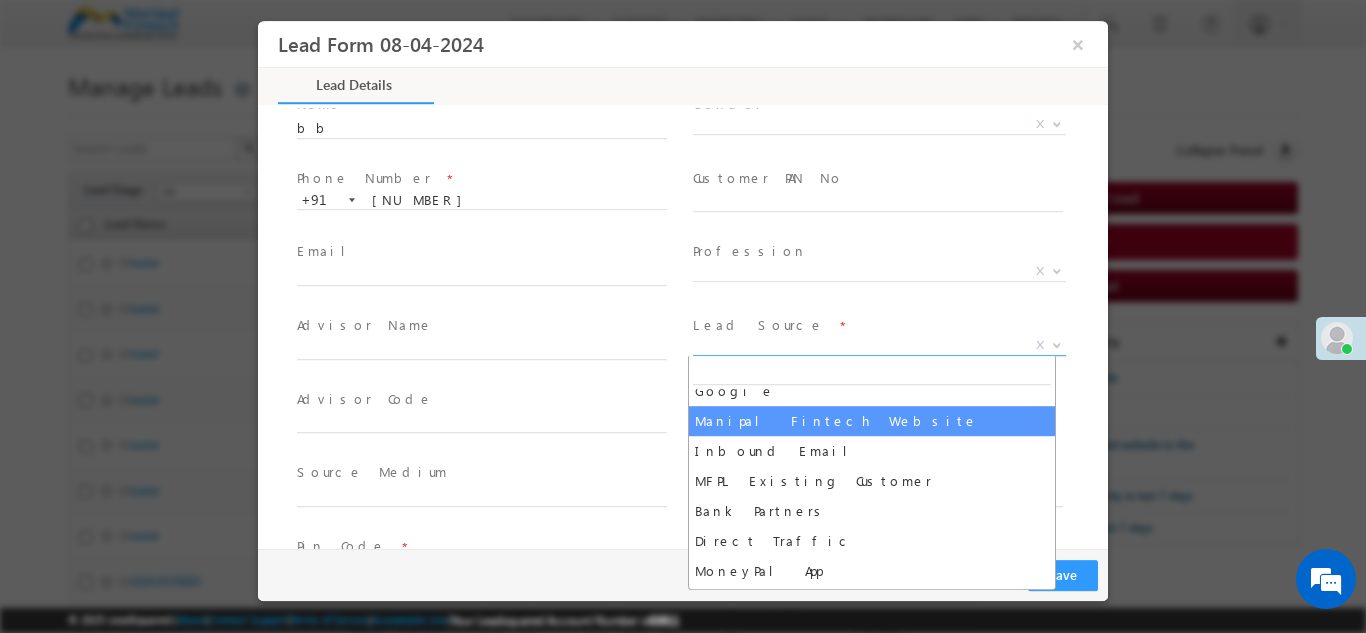 scroll, scrollTop: 137, scrollLeft: 0, axis: vertical 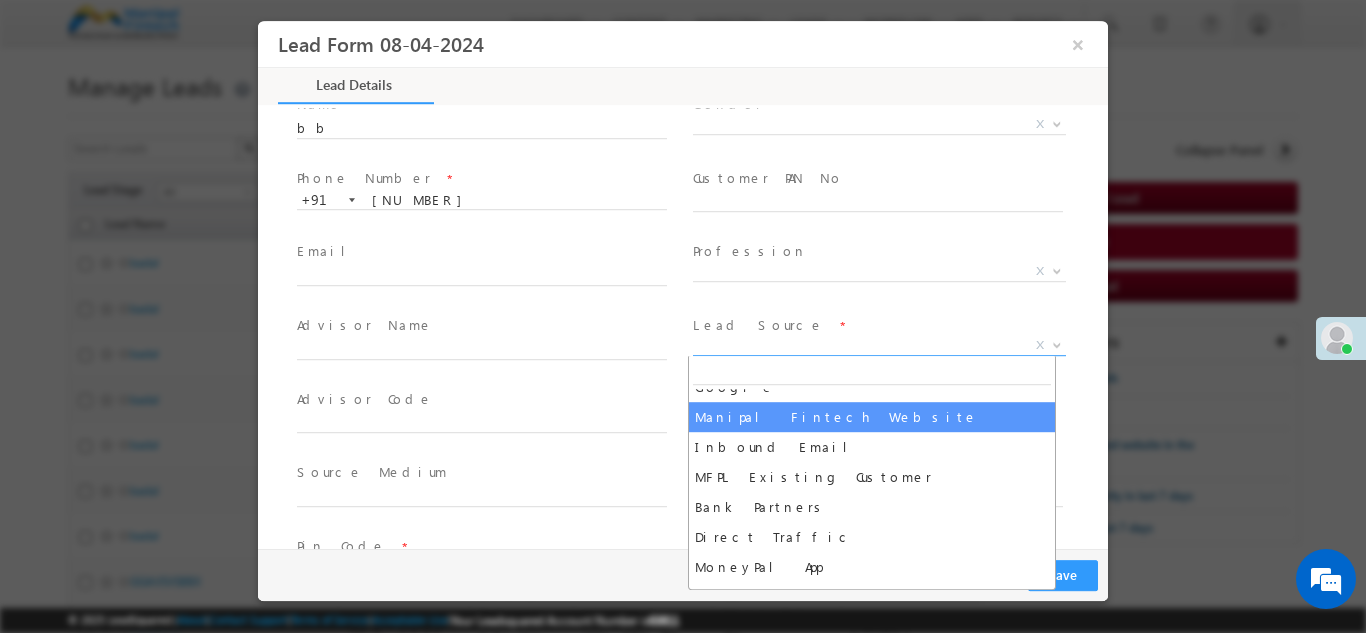 select on "Manipal Fintech Website" 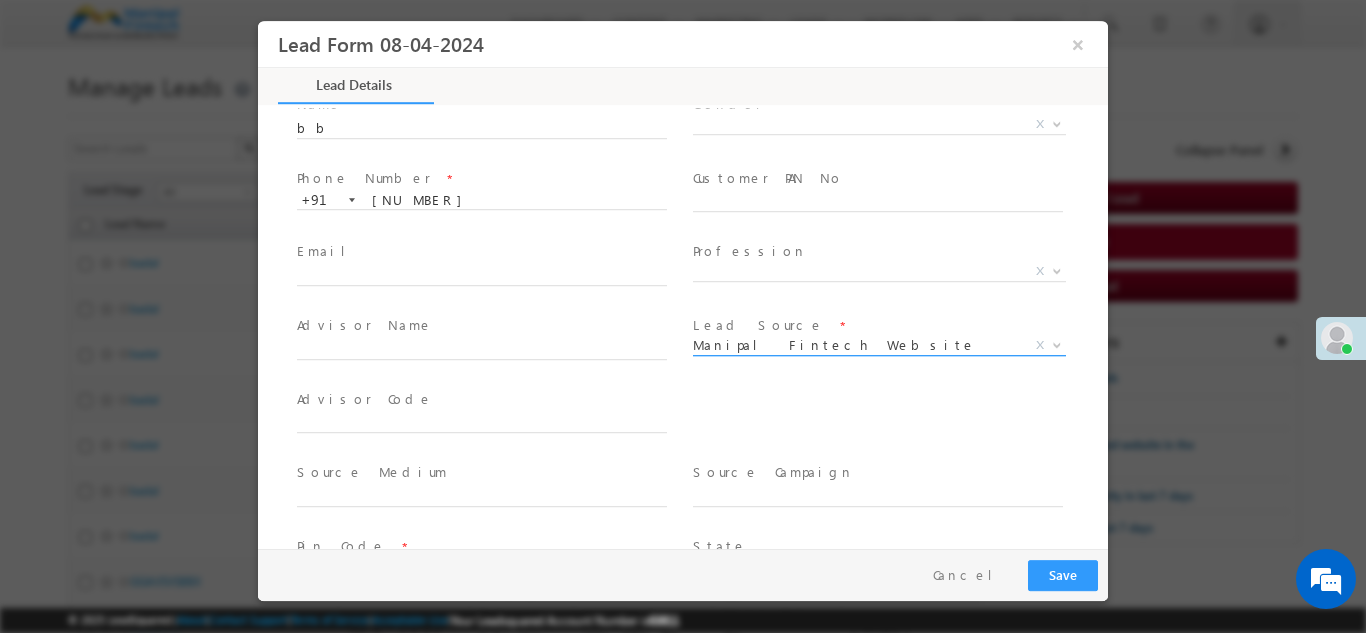 click on "Manipal Fintech Website" at bounding box center (855, 344) 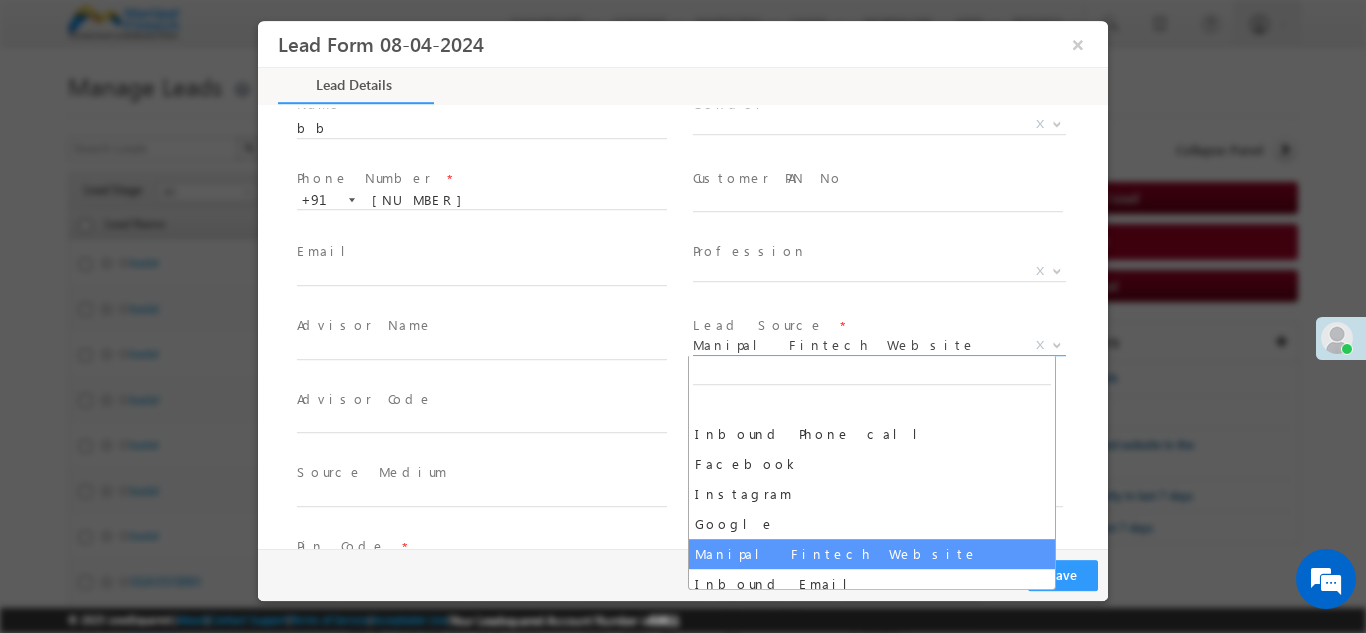 click at bounding box center [683, 316] 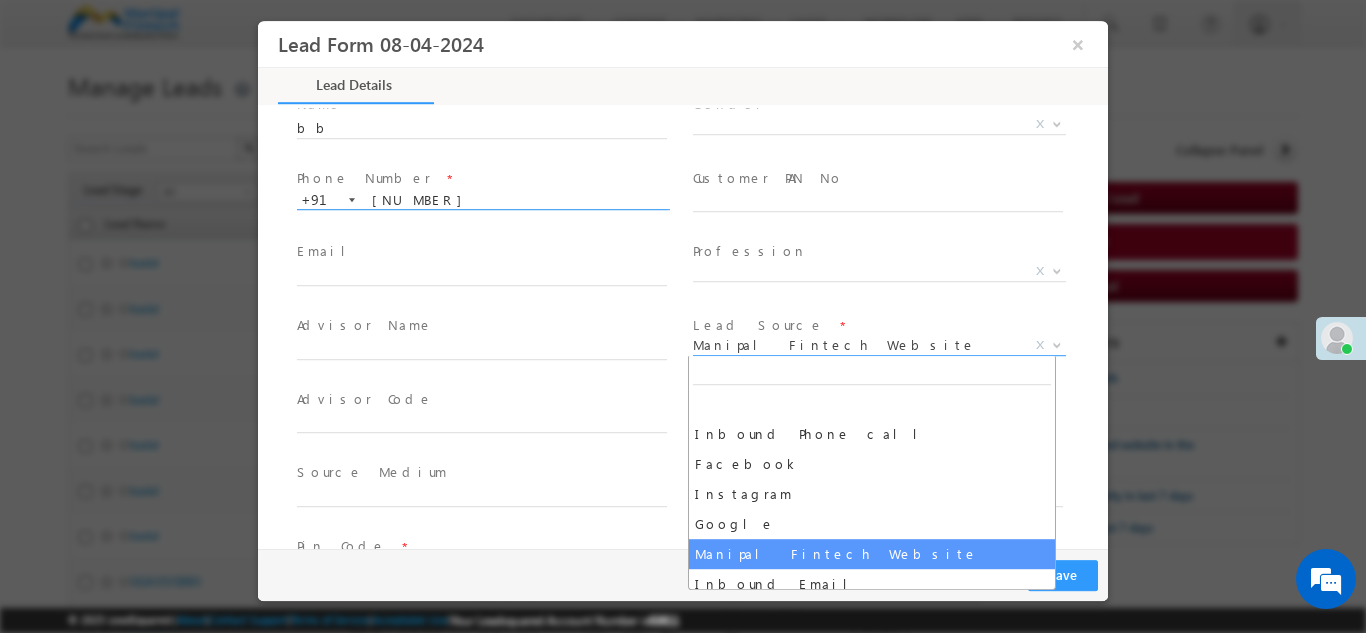 scroll, scrollTop: 73, scrollLeft: 0, axis: vertical 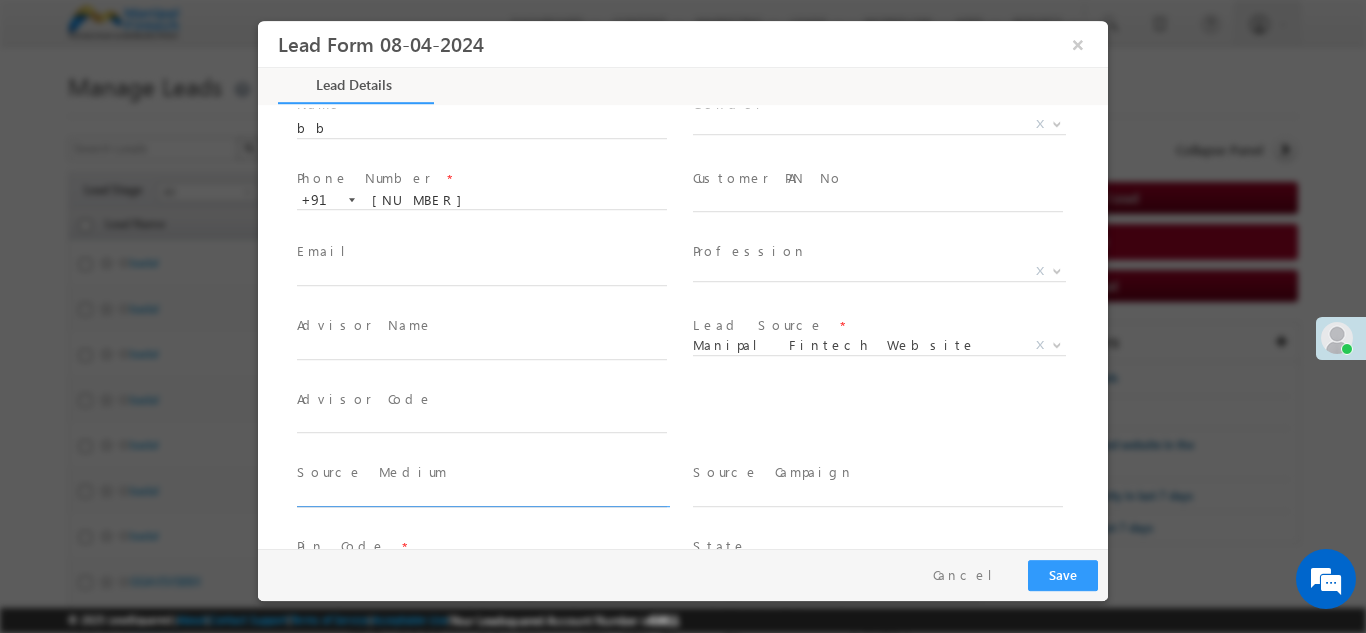click at bounding box center (482, 496) 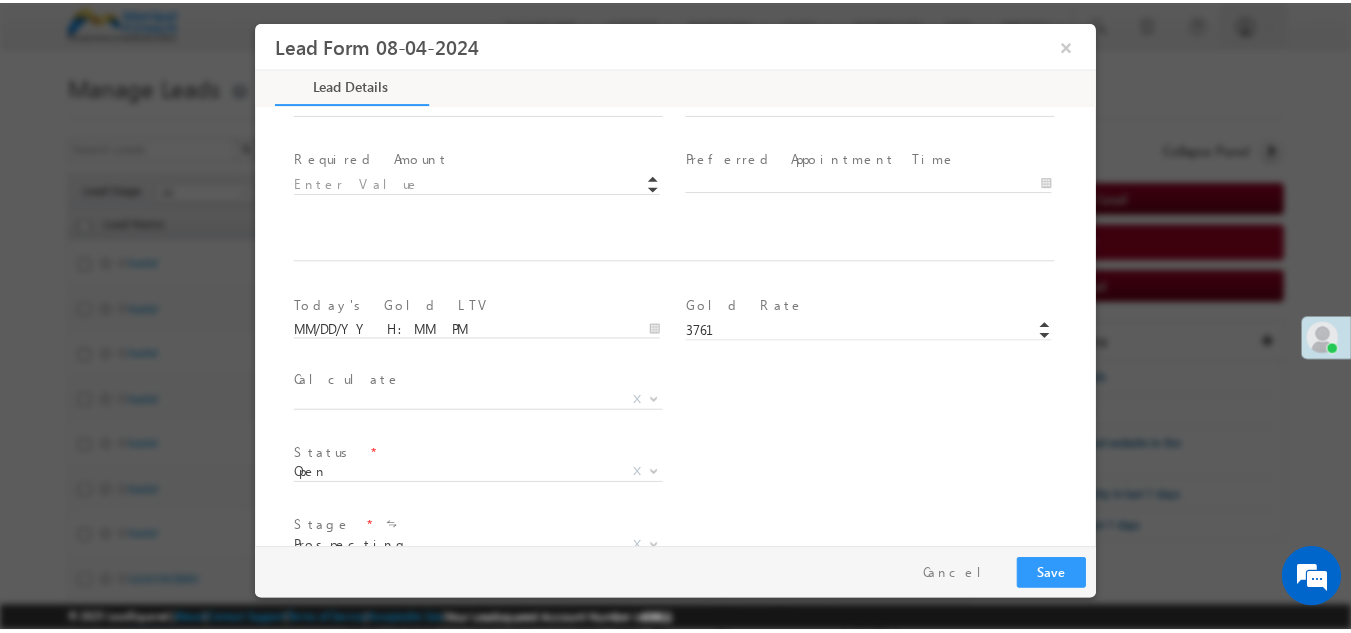 scroll, scrollTop: 1095, scrollLeft: 0, axis: vertical 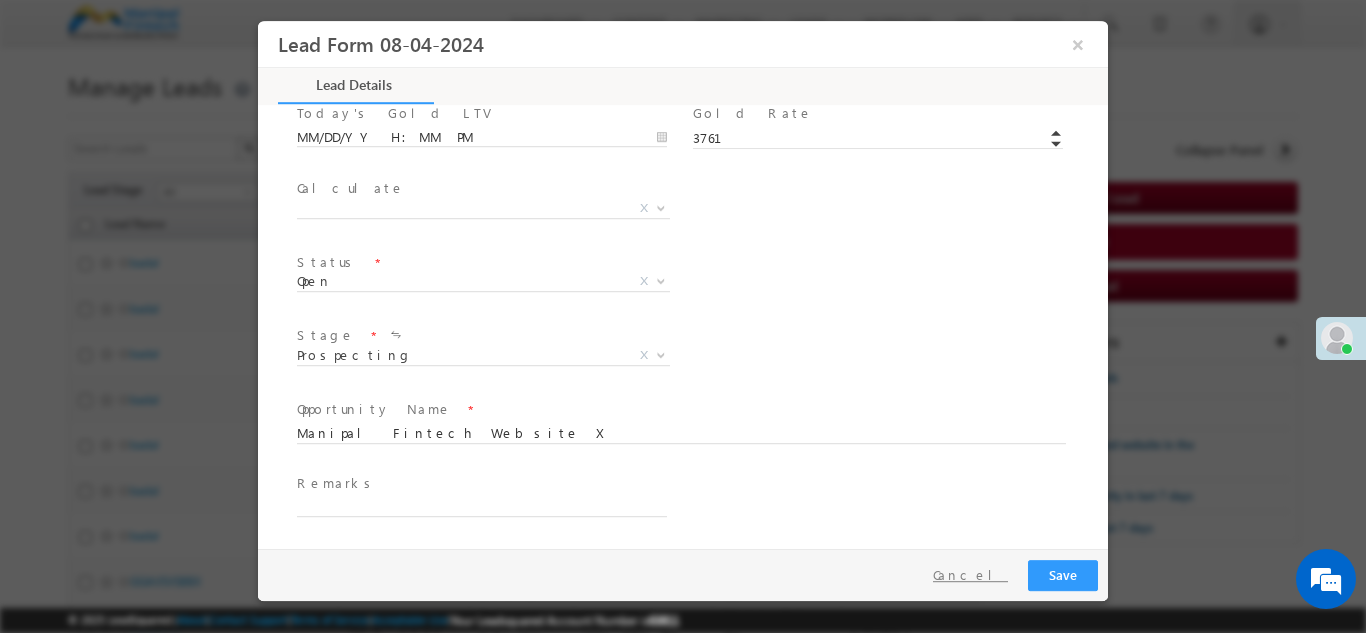 click on "Cancel" at bounding box center (970, 574) 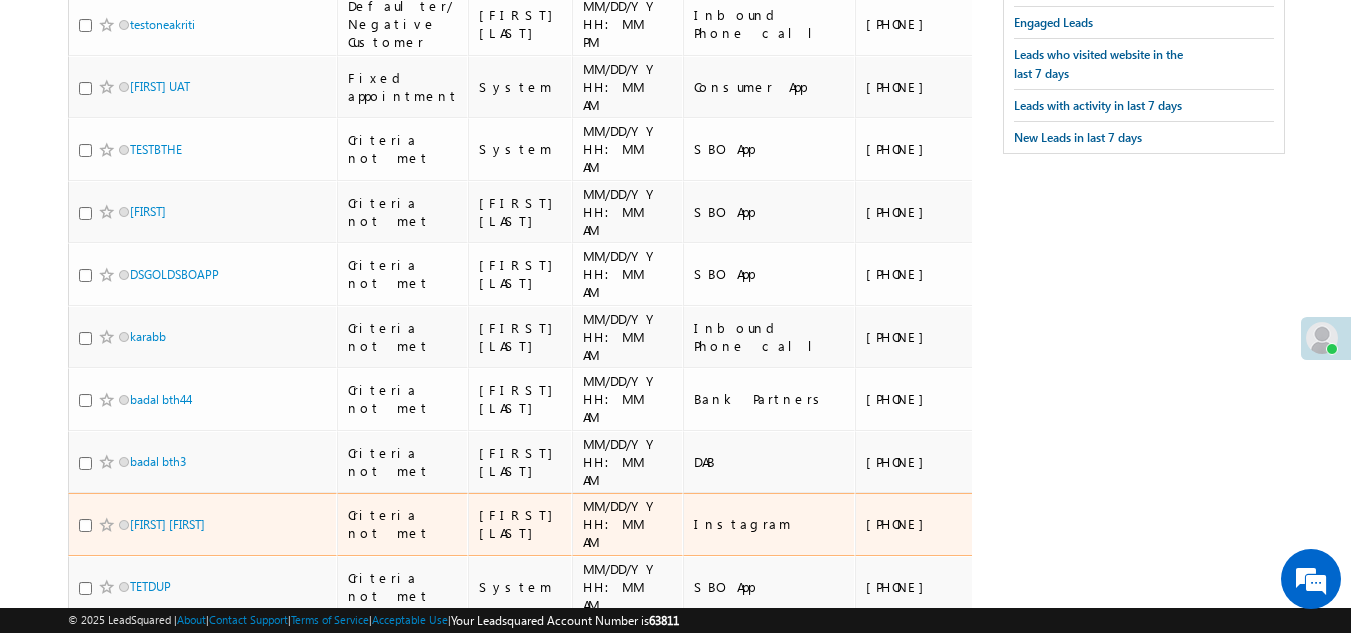 scroll, scrollTop: 388, scrollLeft: 0, axis: vertical 